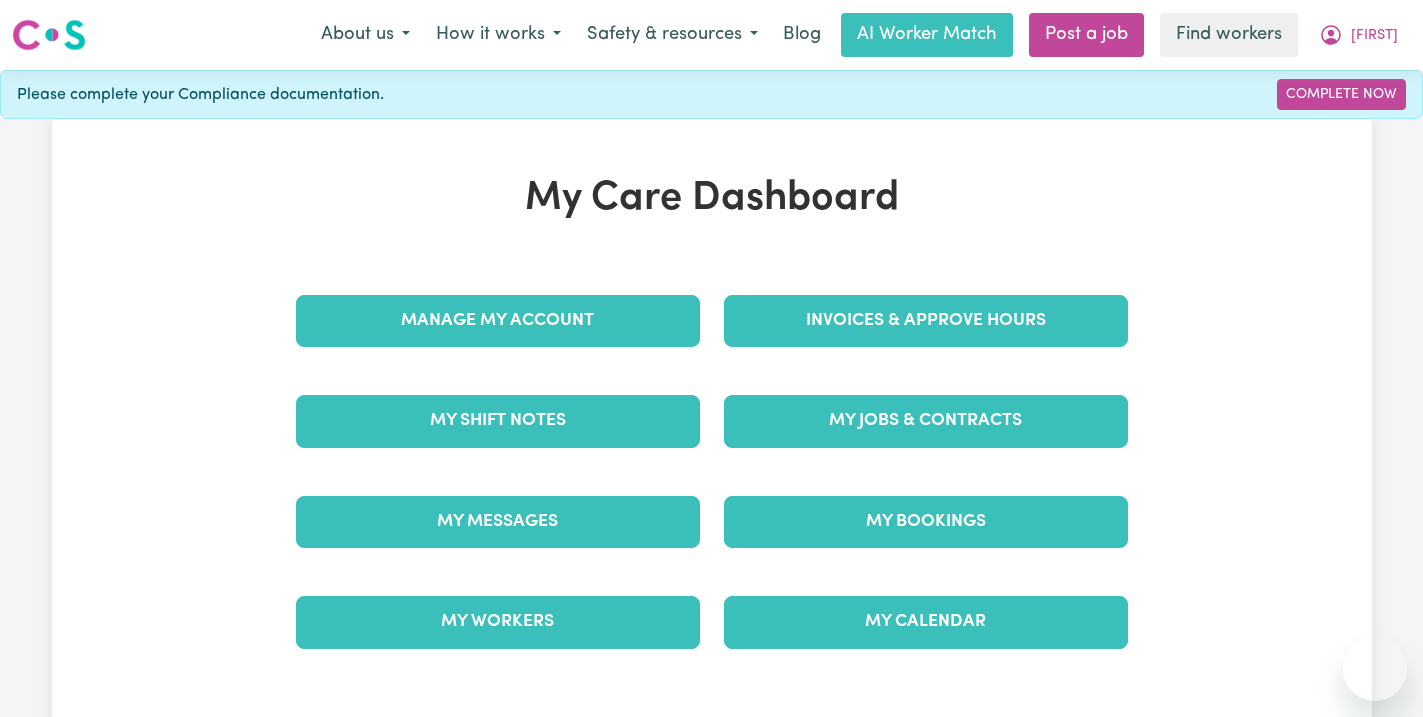 scroll, scrollTop: 0, scrollLeft: 0, axis: both 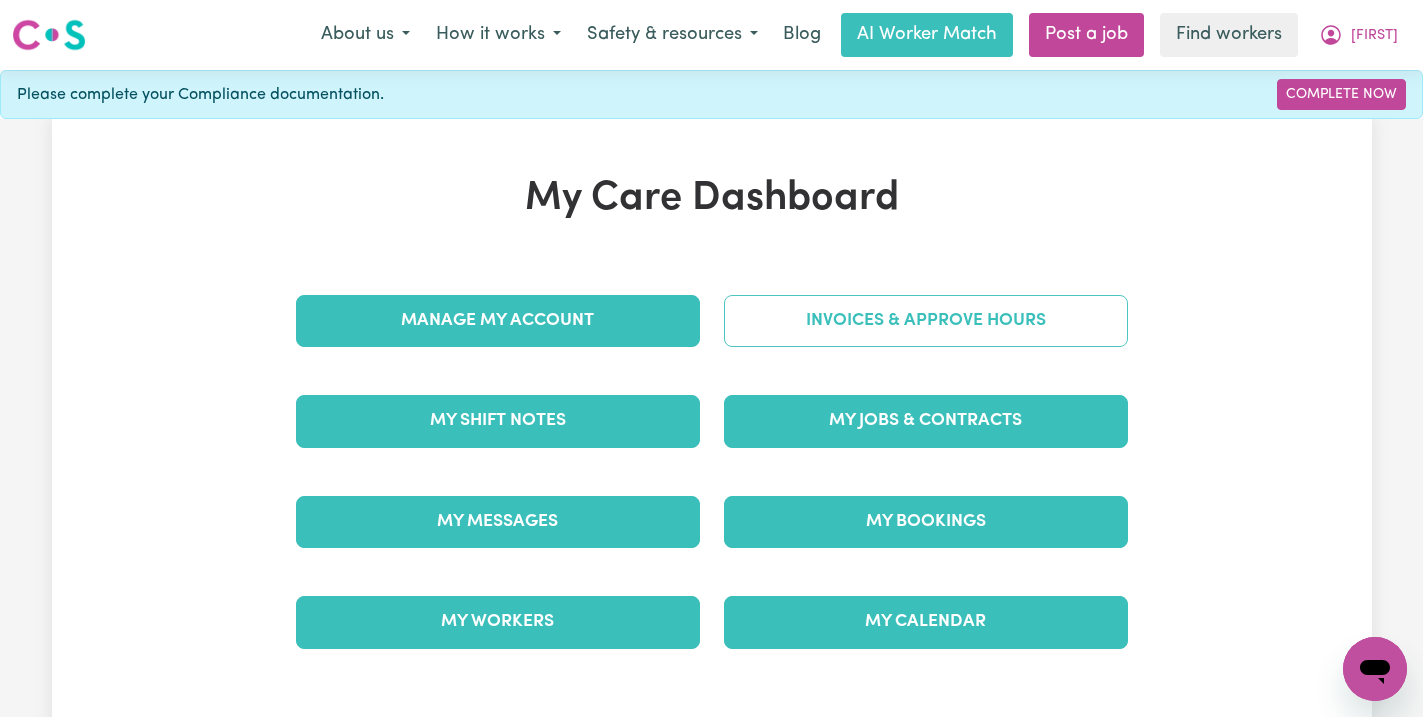 click on "Invoices & Approve Hours" at bounding box center [926, 321] 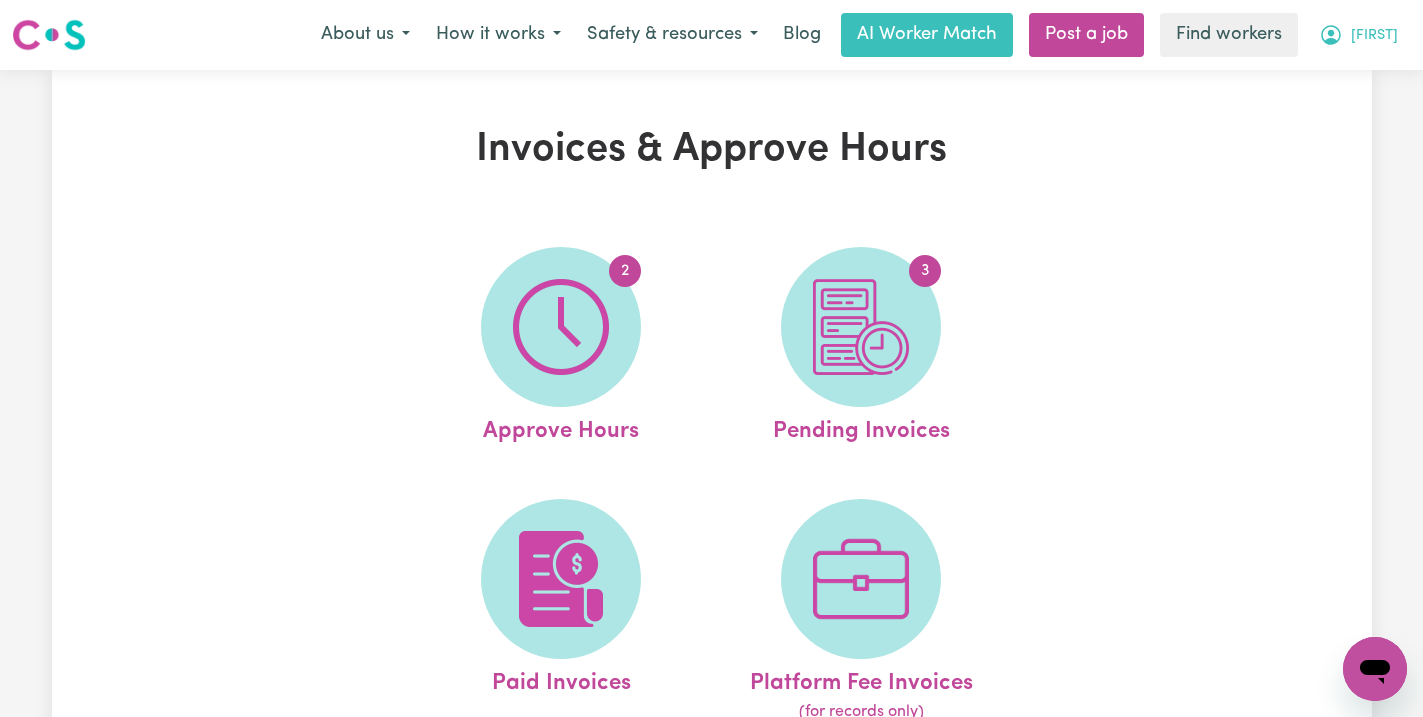 click on "[FIRST]" at bounding box center [1374, 36] 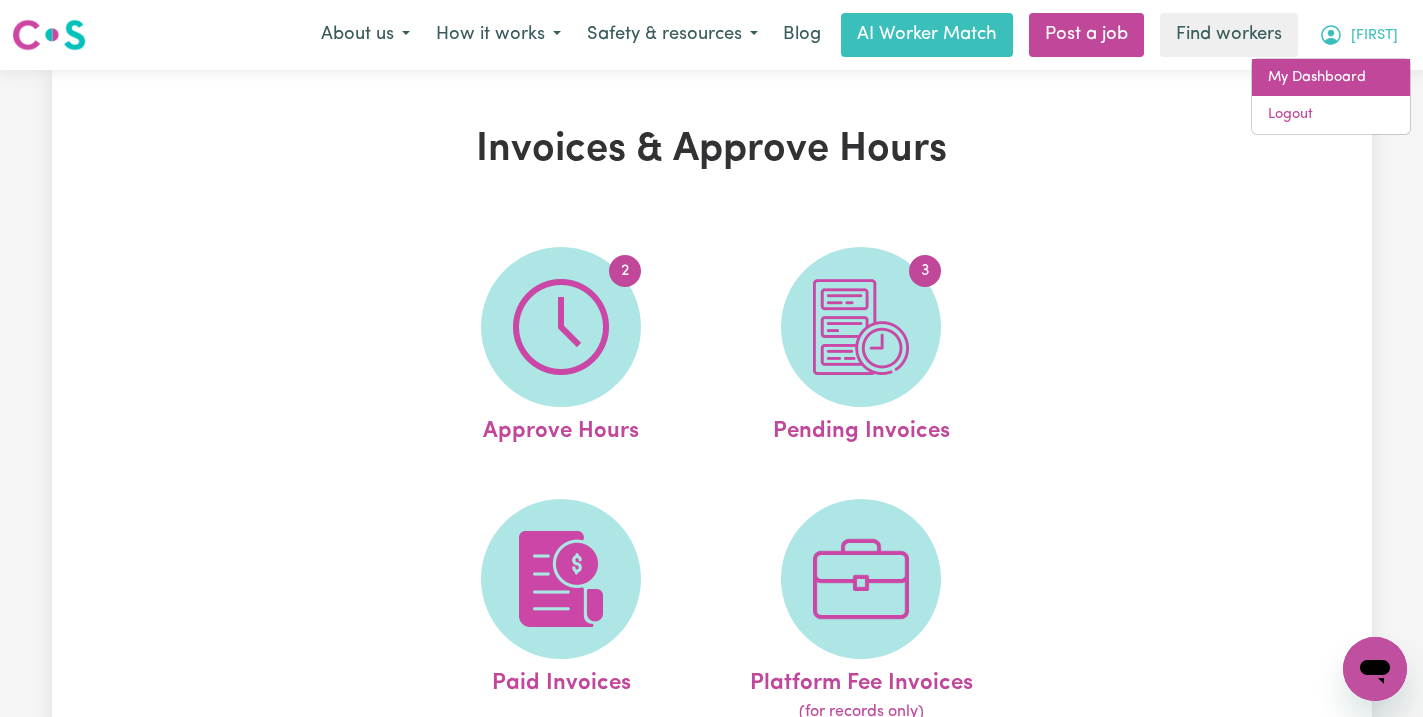 click on "My Dashboard" at bounding box center [1331, 78] 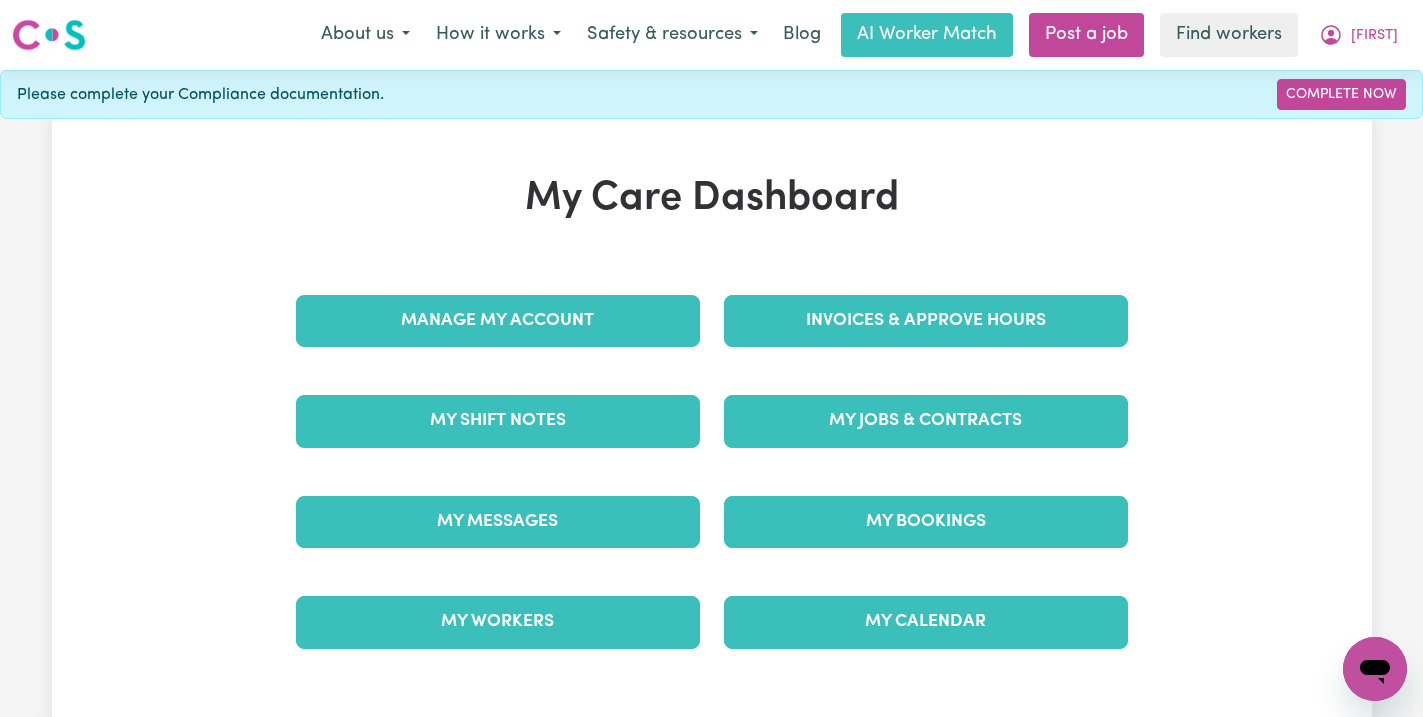 click on "My Jobs & Contracts" at bounding box center (926, 421) 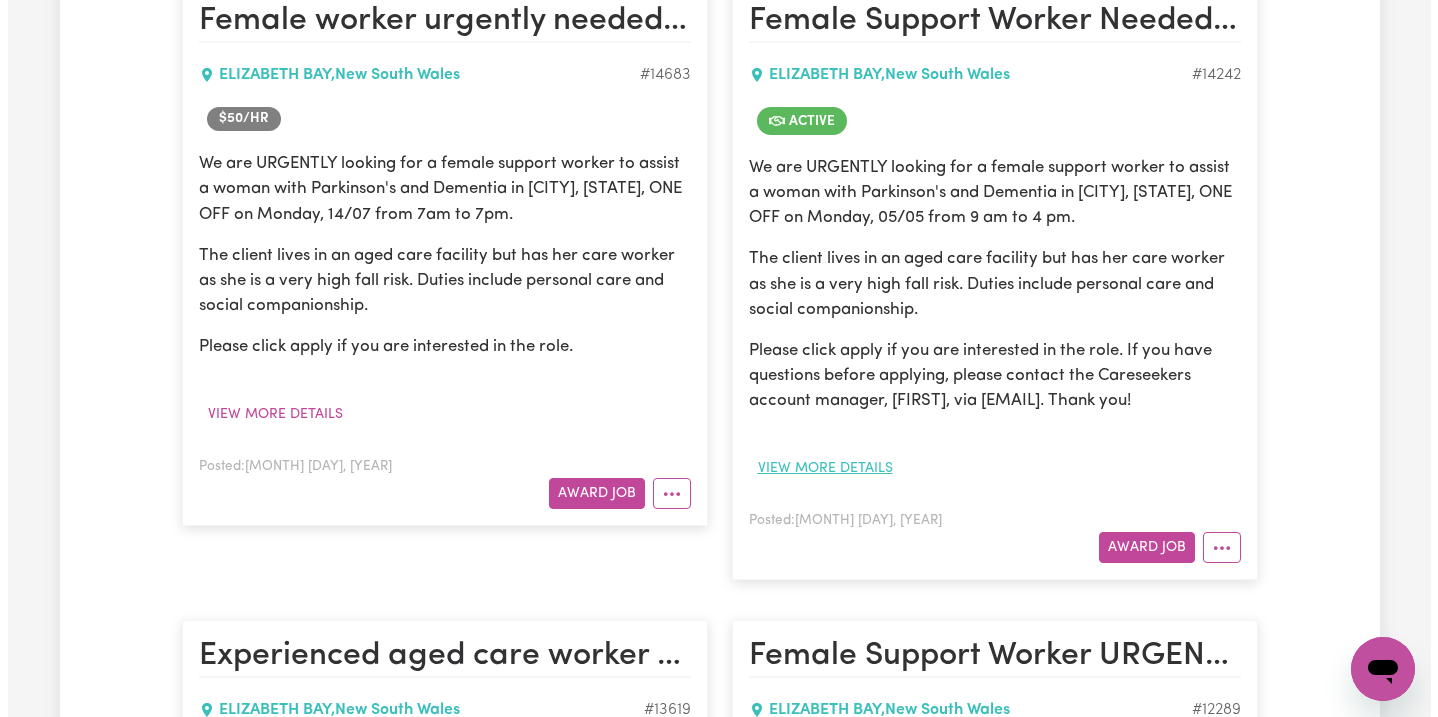 scroll, scrollTop: 528, scrollLeft: 0, axis: vertical 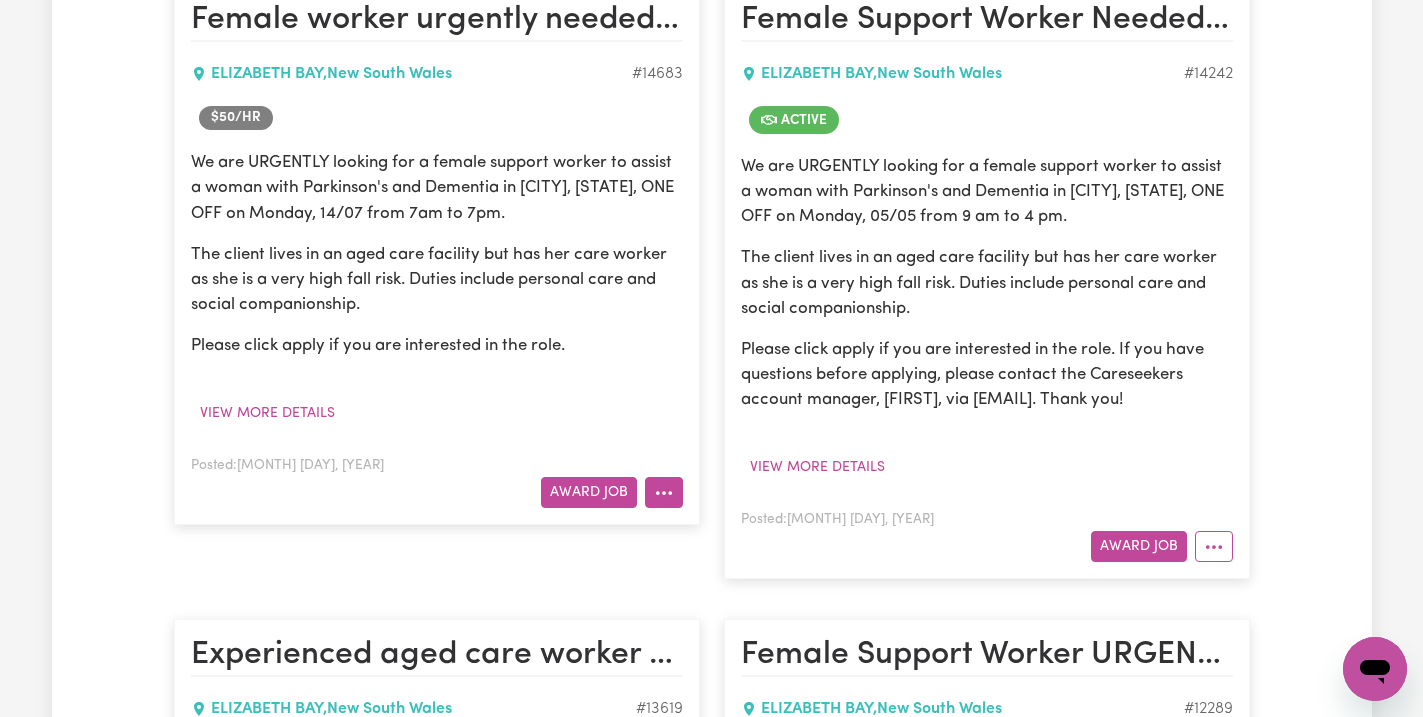 click 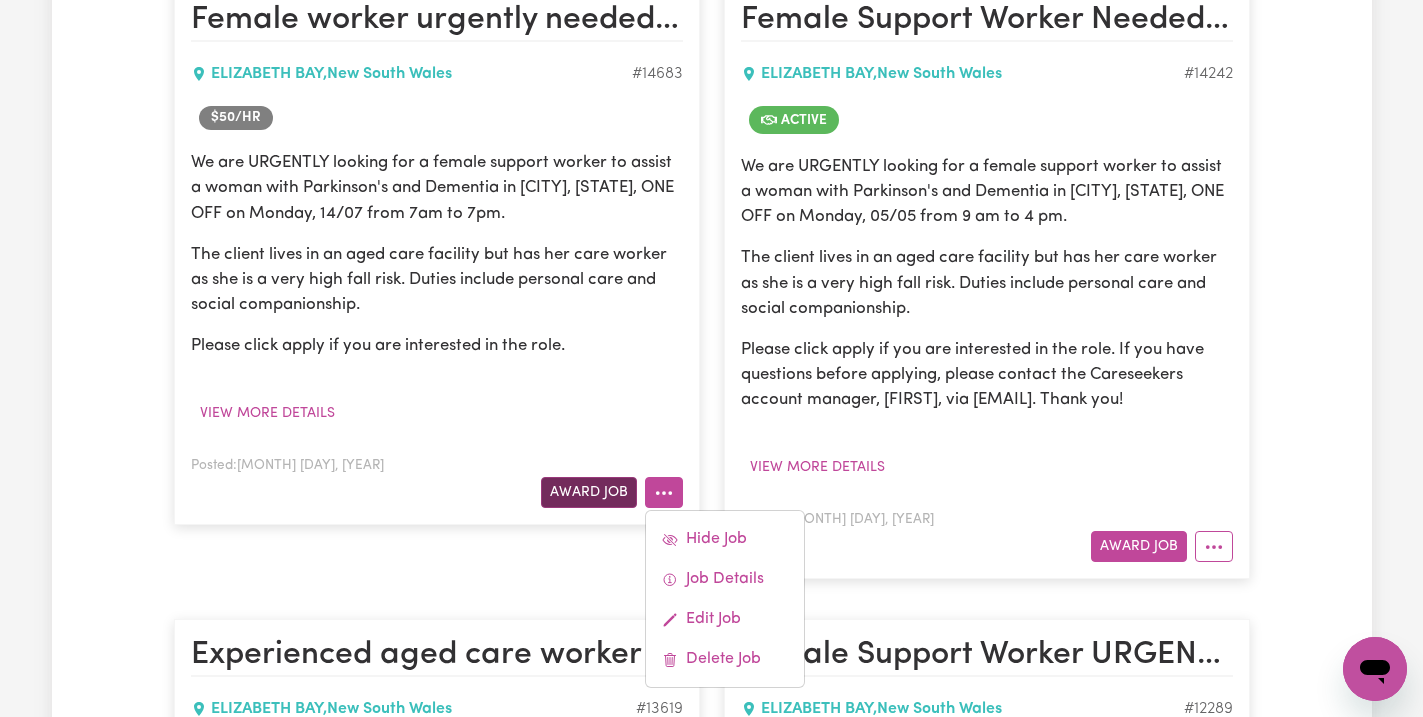 click on "Award Job" at bounding box center [589, 492] 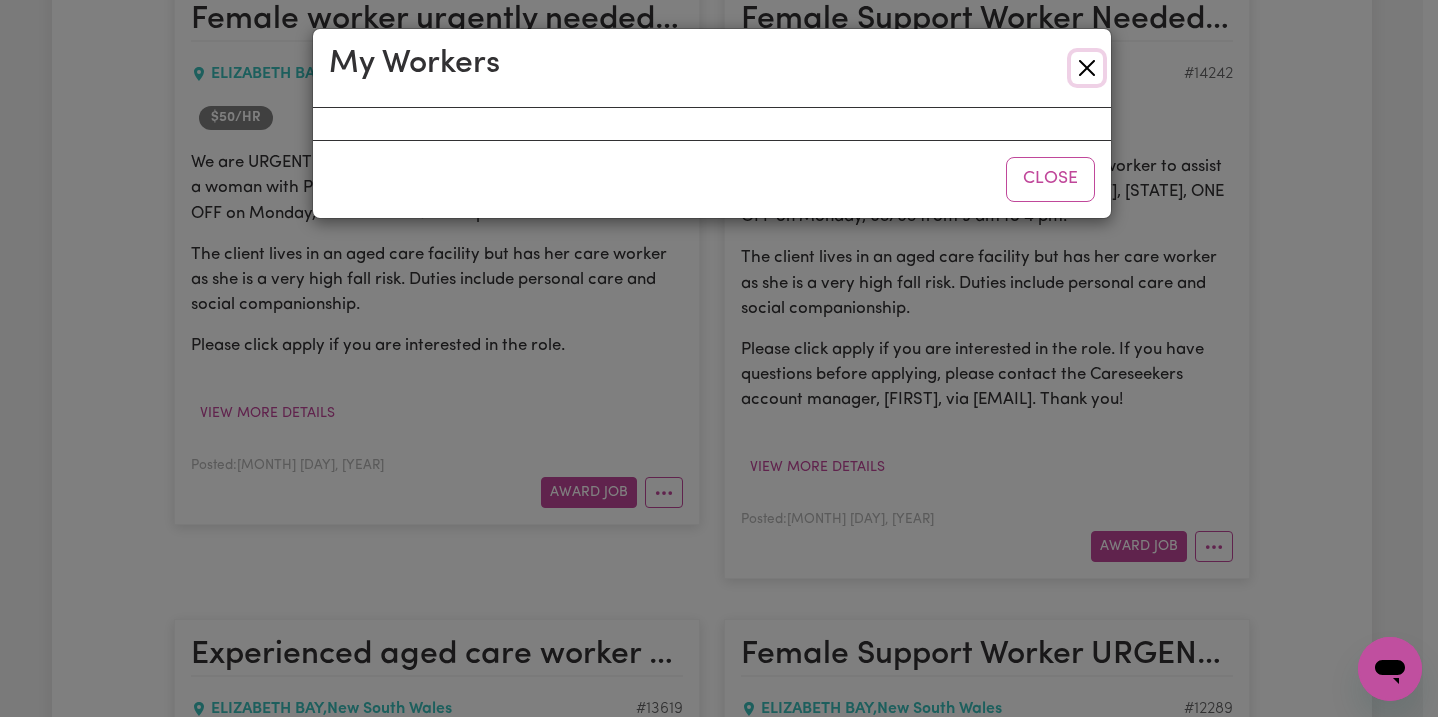 click at bounding box center [1087, 68] 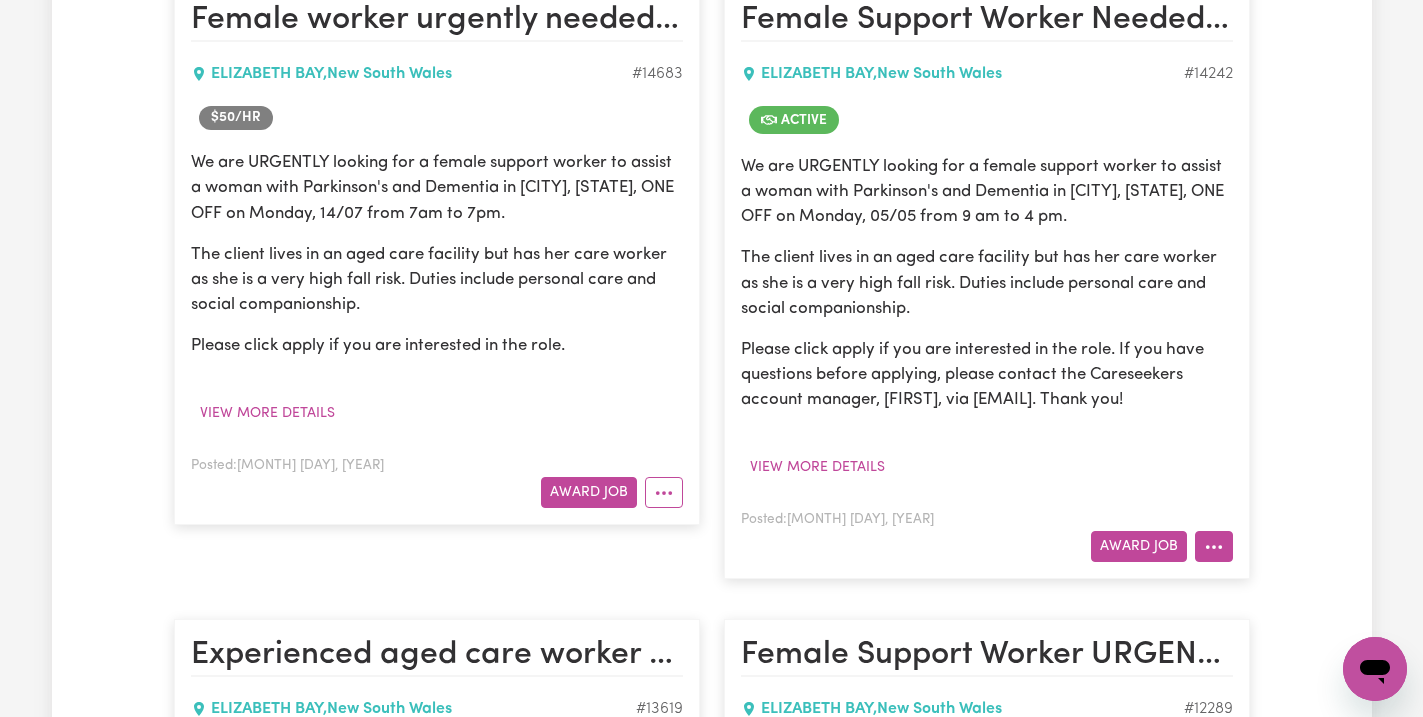 click 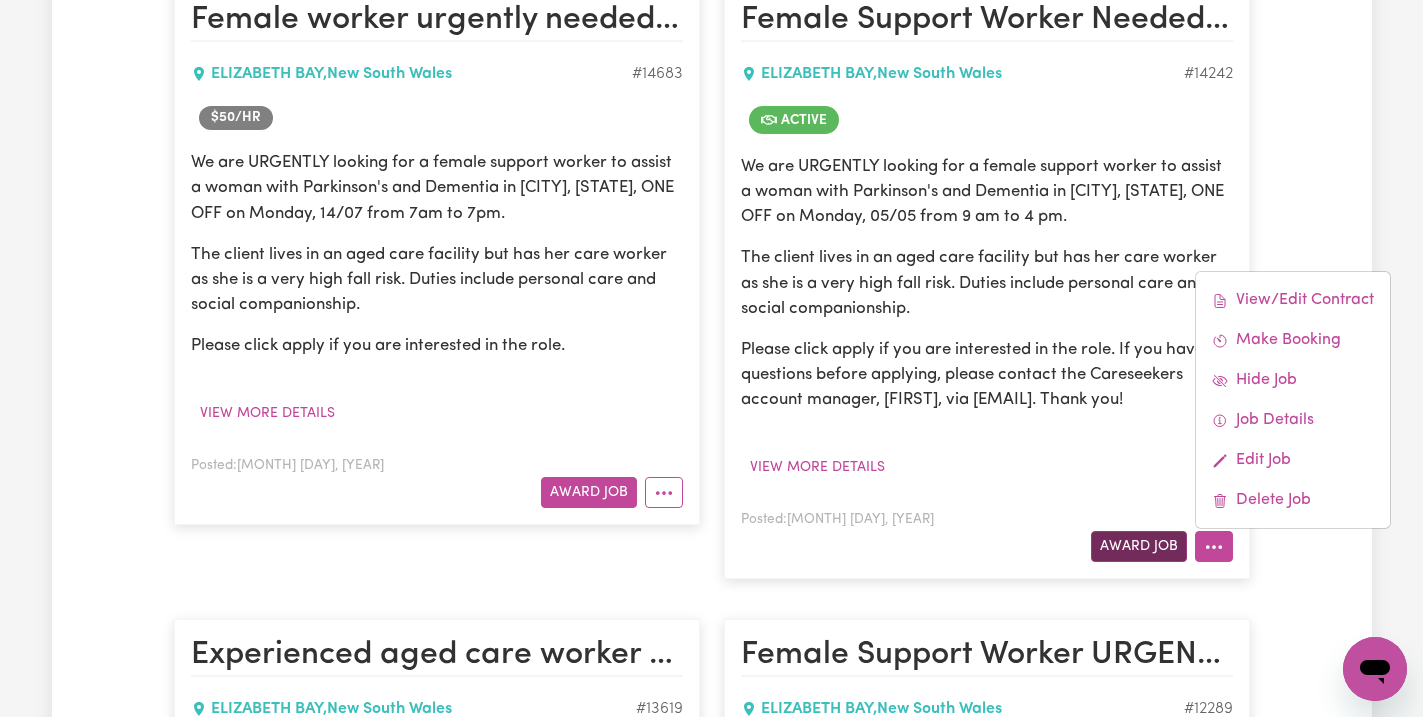 click on "Award Job" at bounding box center (1139, 546) 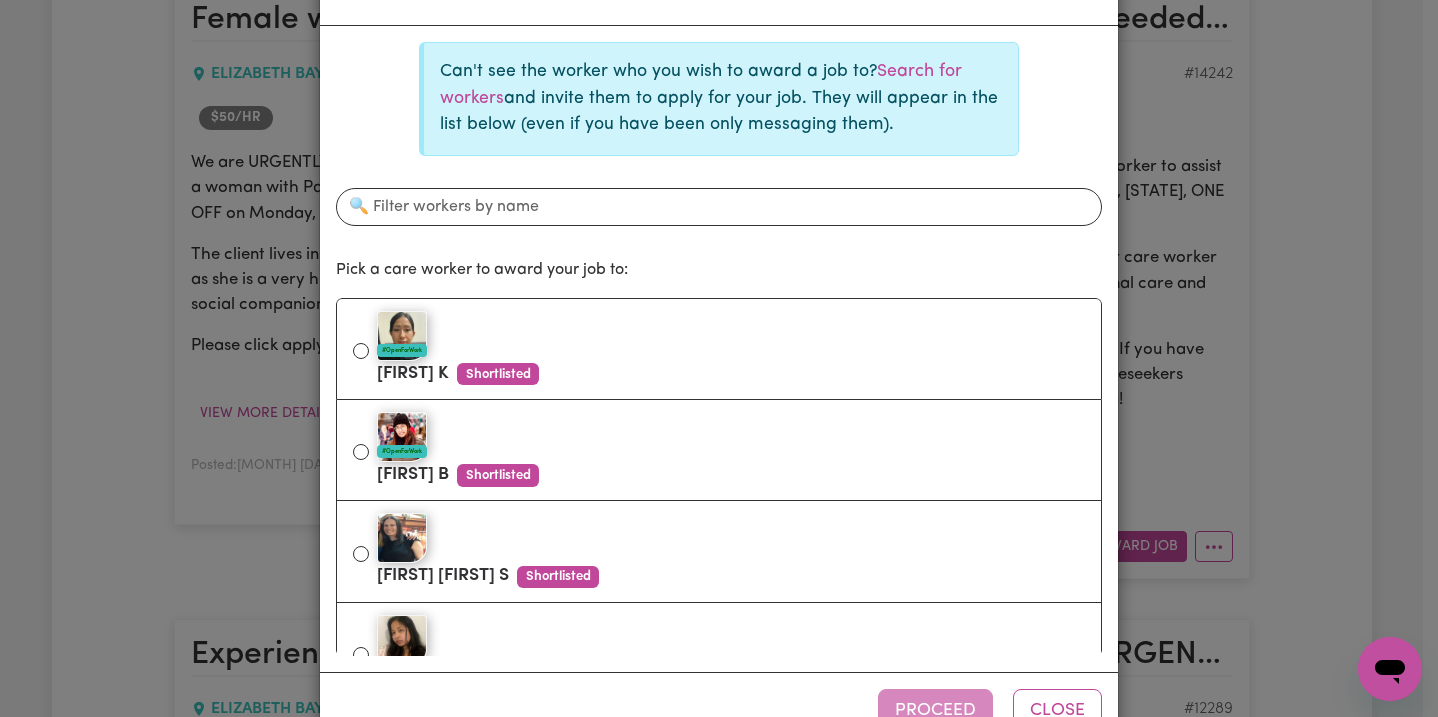 scroll, scrollTop: 0, scrollLeft: 0, axis: both 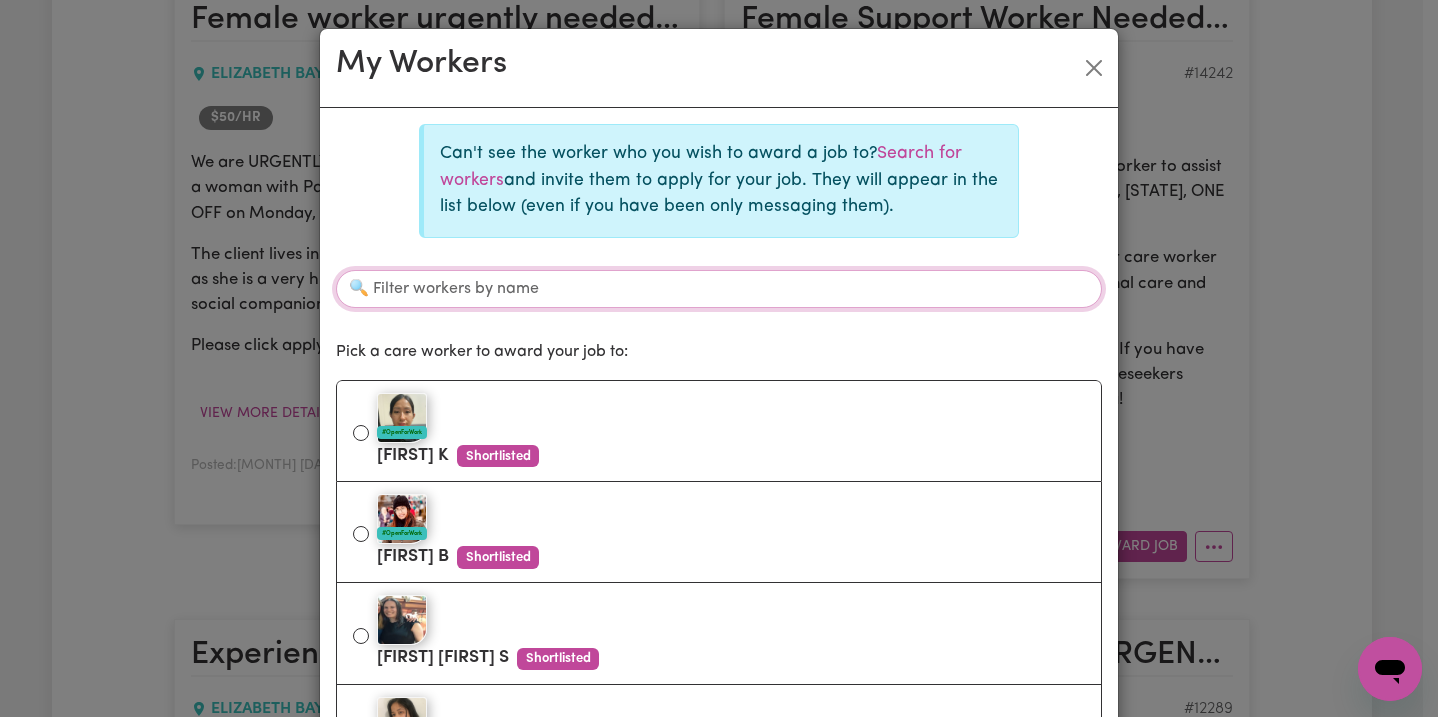 click on "Filter workers by name" at bounding box center (719, 289) 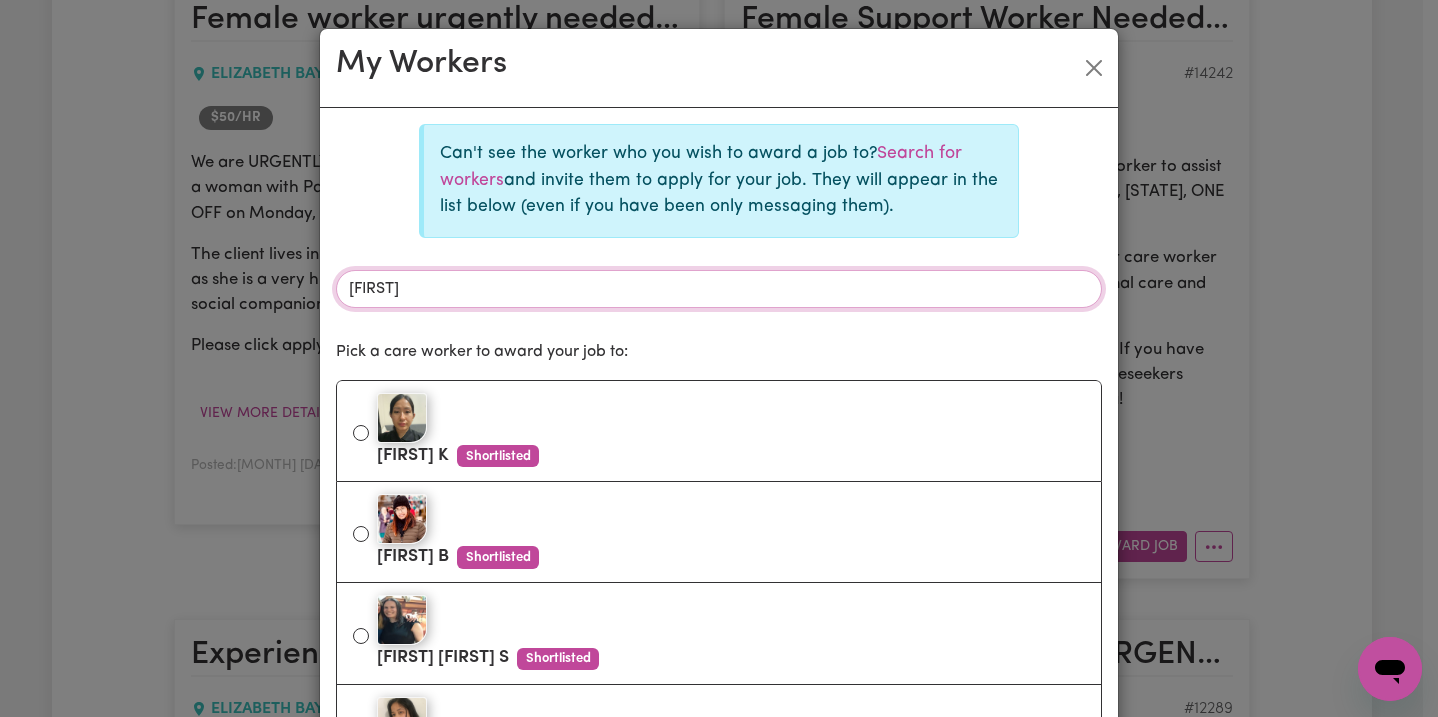 type on "pura" 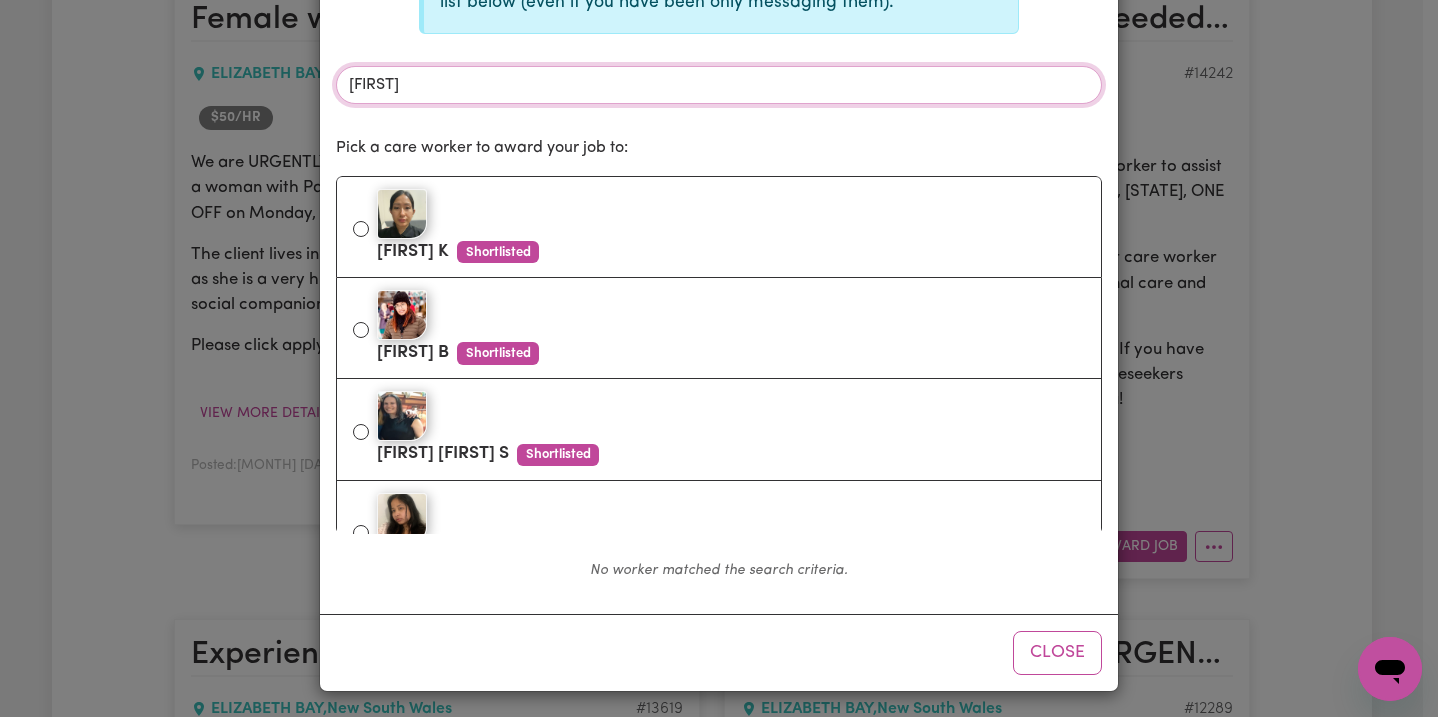 scroll, scrollTop: 207, scrollLeft: 0, axis: vertical 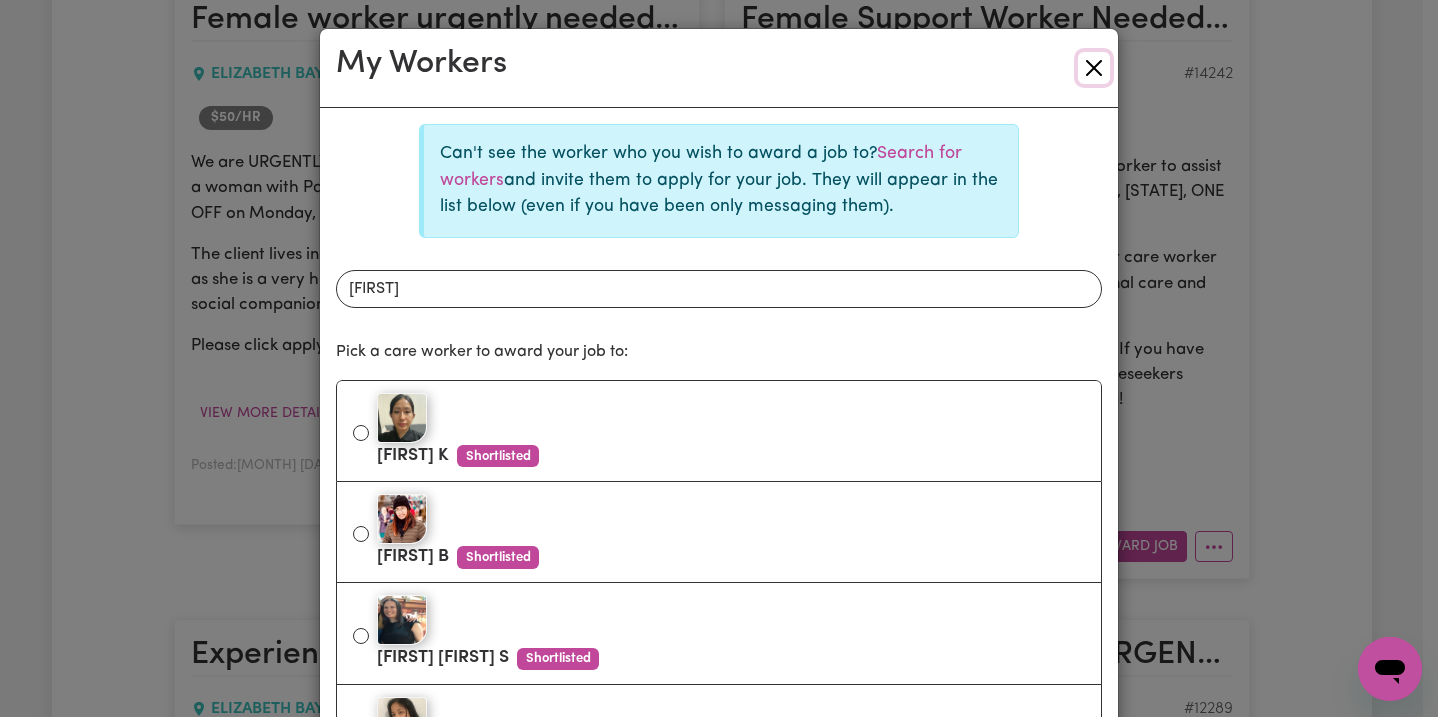 click at bounding box center [1094, 68] 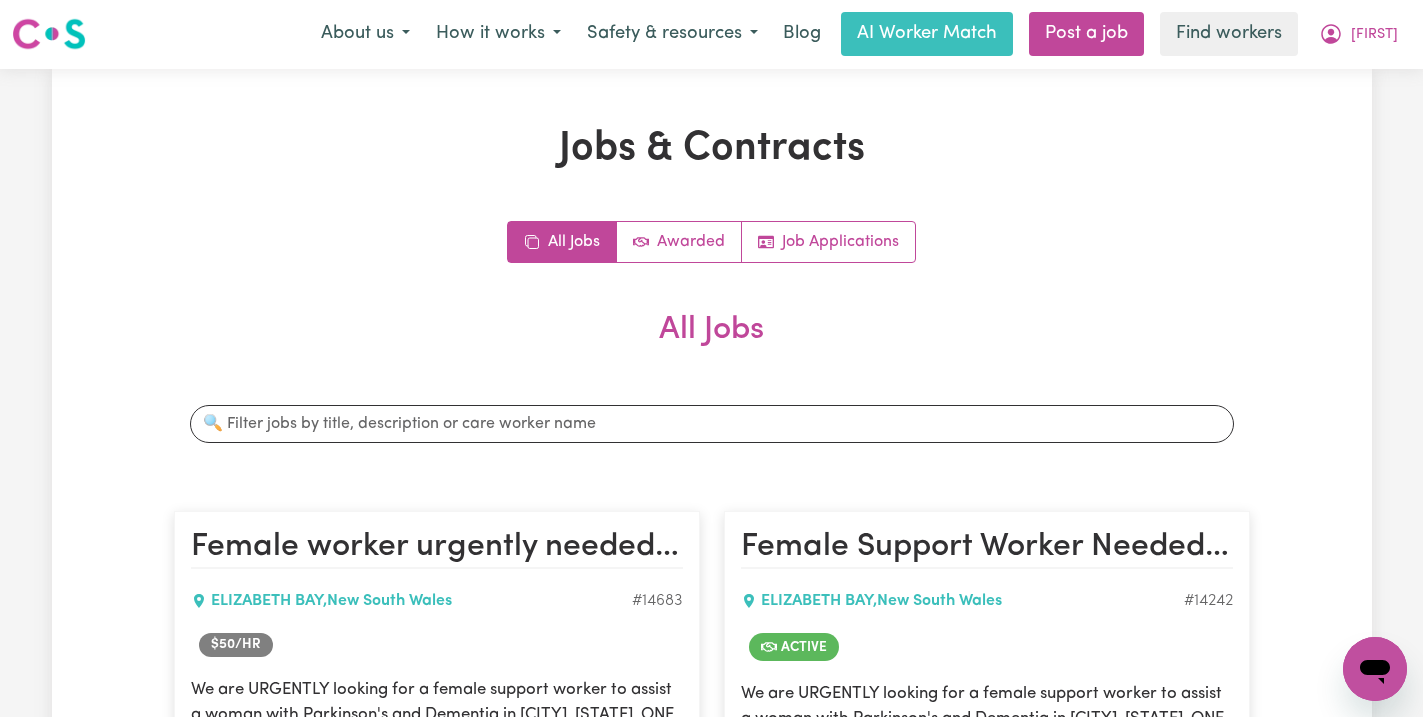 scroll, scrollTop: 0, scrollLeft: 0, axis: both 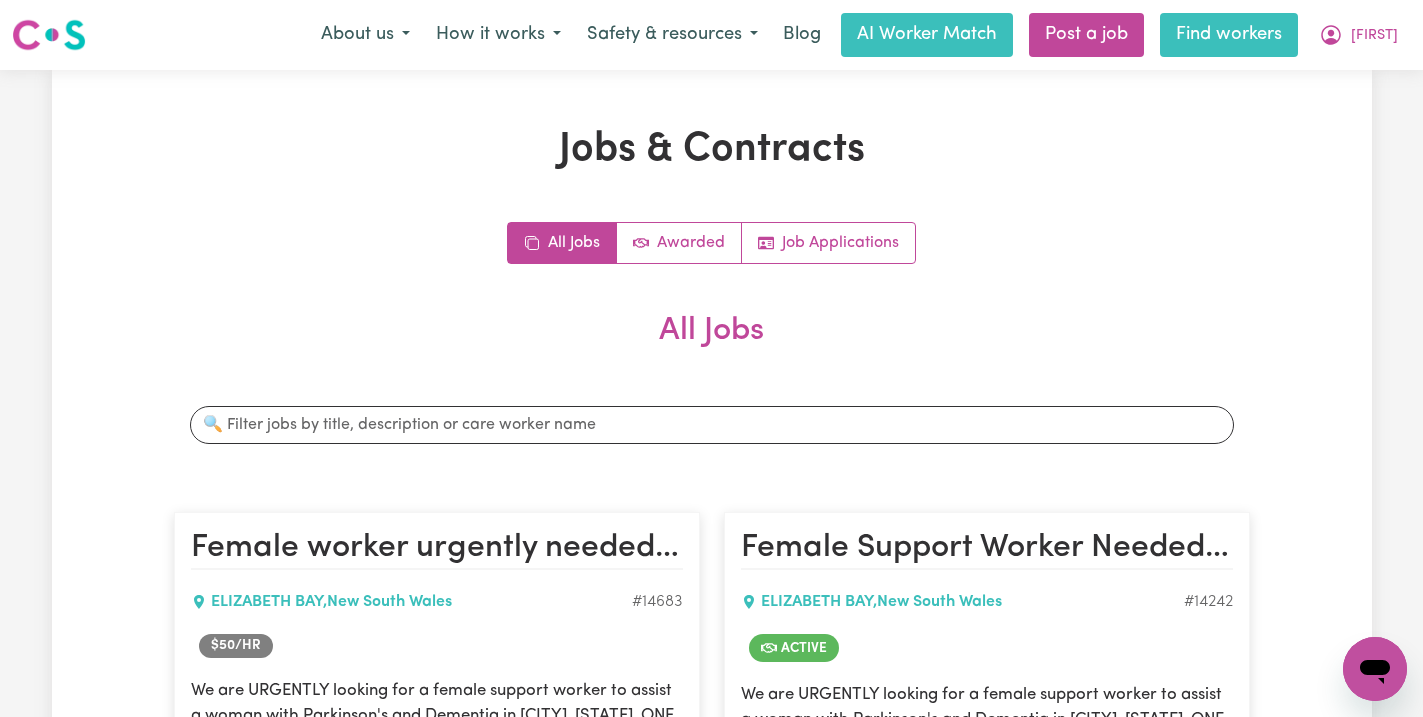 click on "Find workers" at bounding box center [1229, 35] 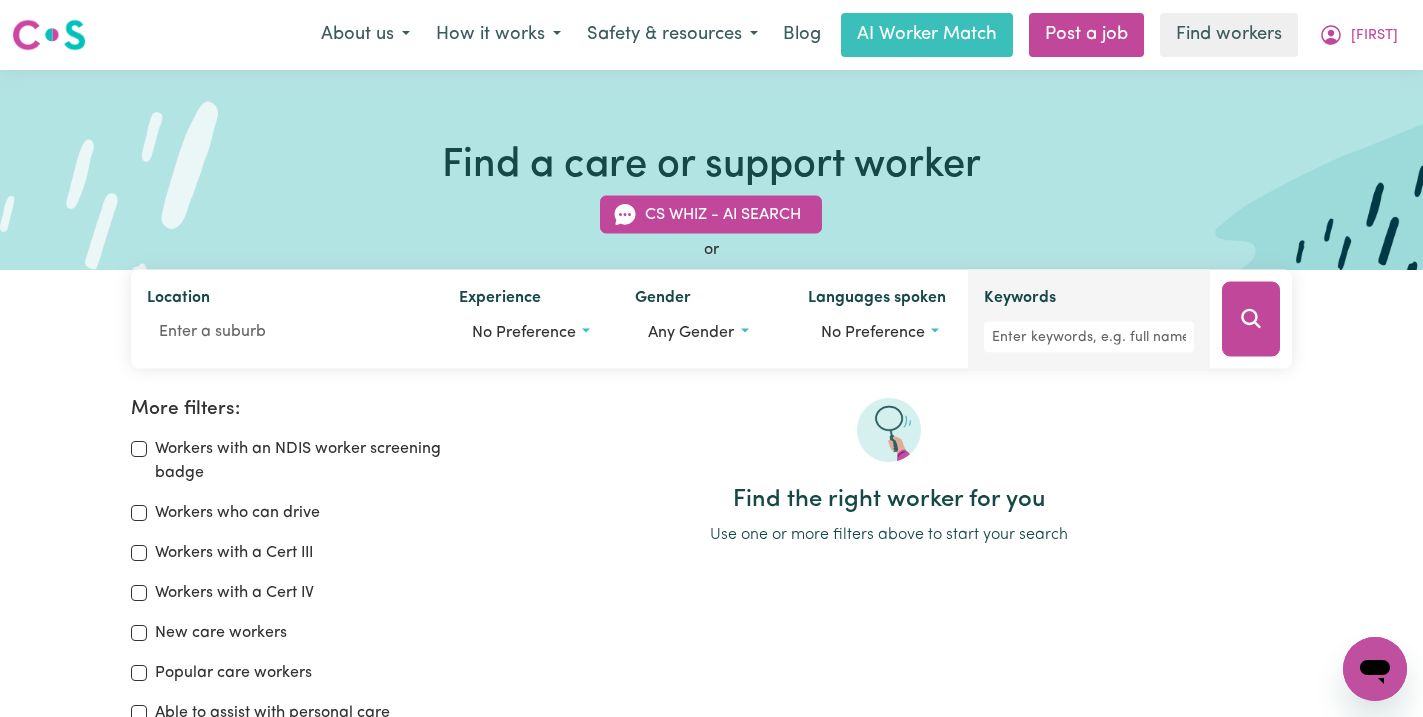 click on "Keywords" at bounding box center (1089, 319) 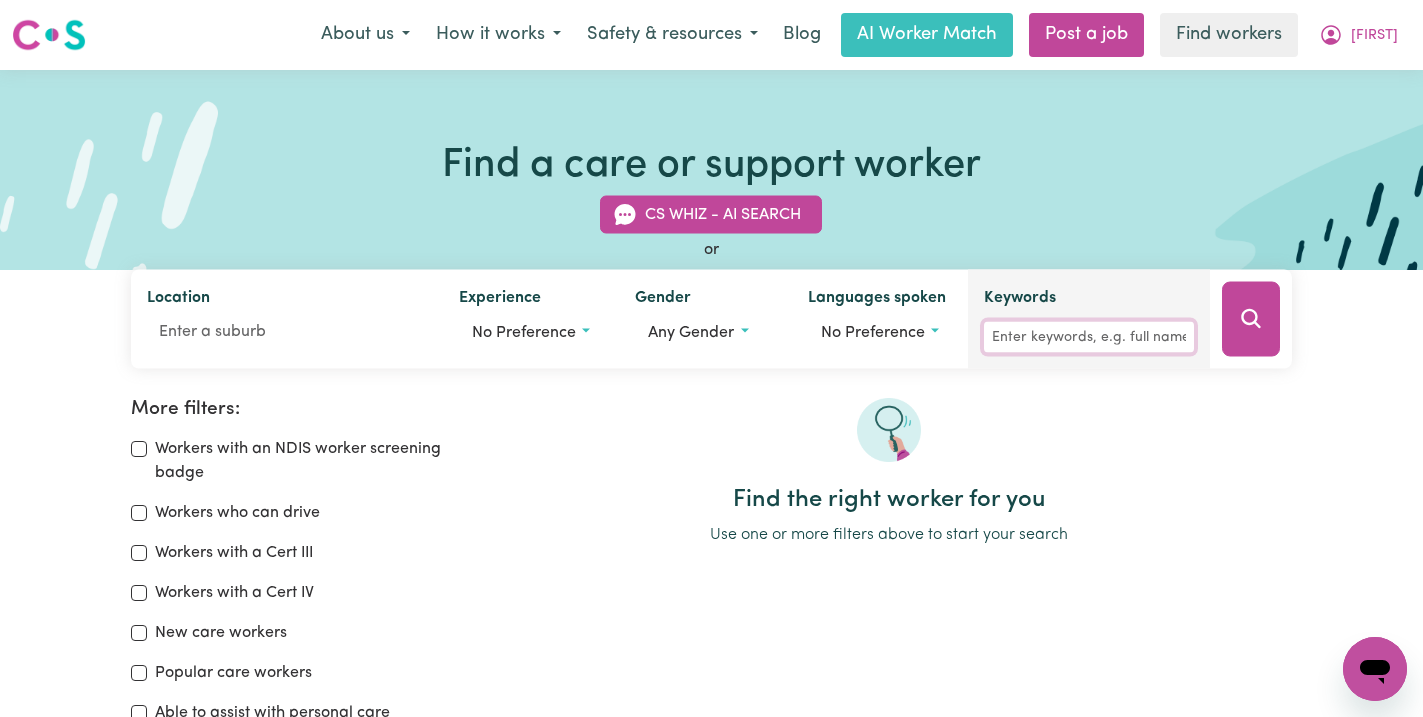 click on "Keywords" at bounding box center [1089, 337] 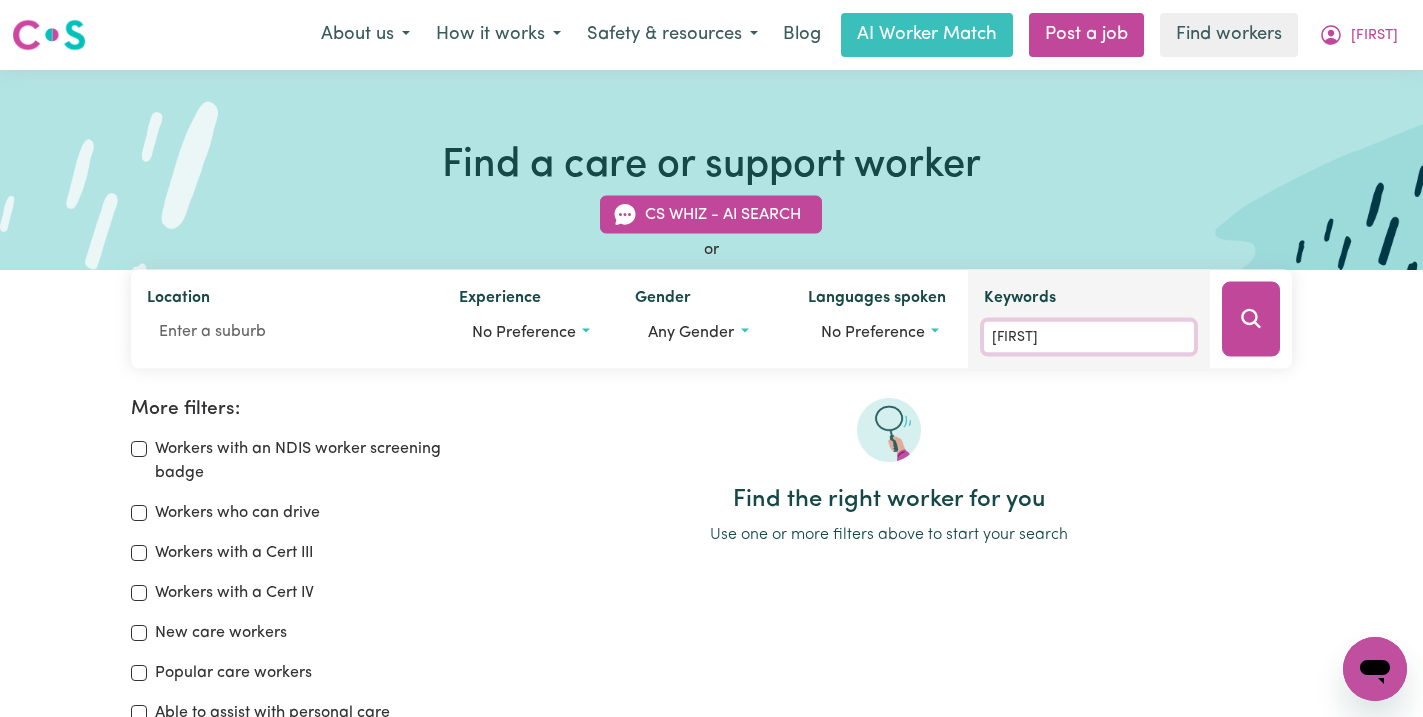 type on "puja" 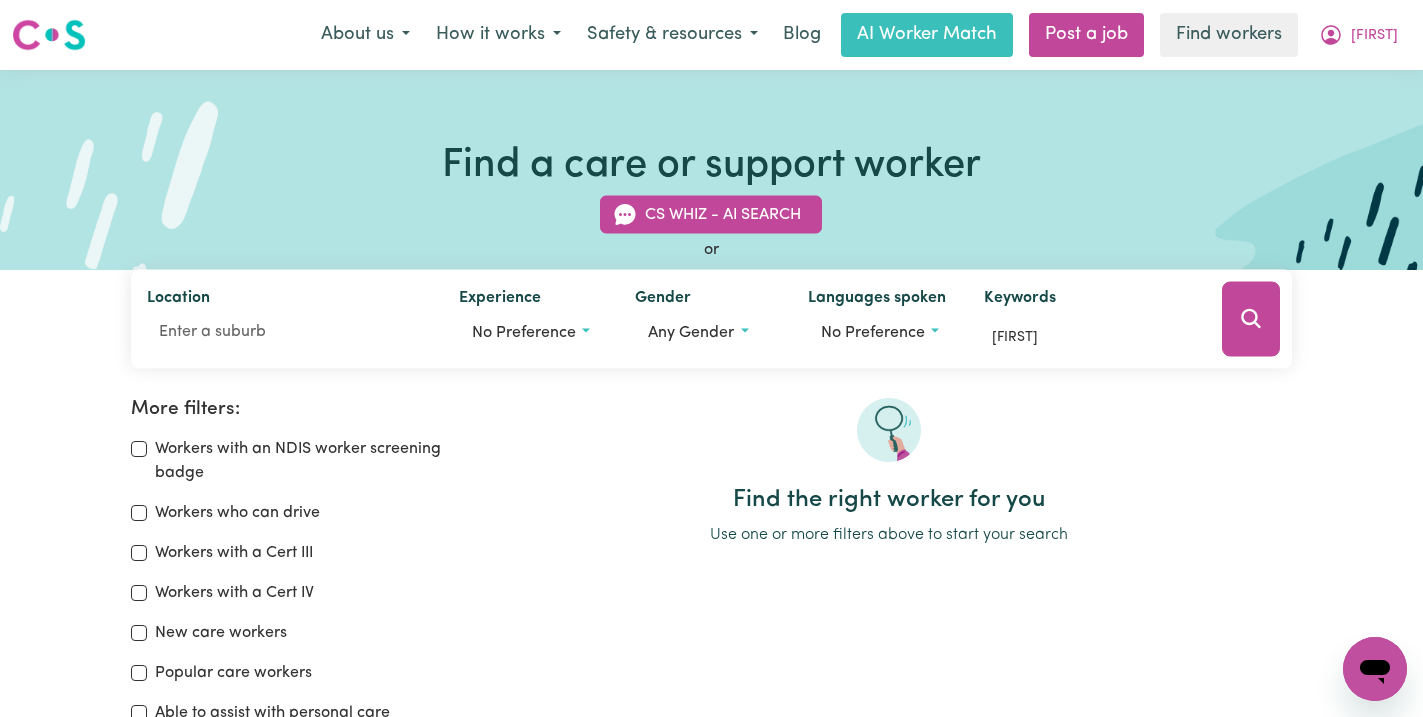 click at bounding box center [1251, 319] 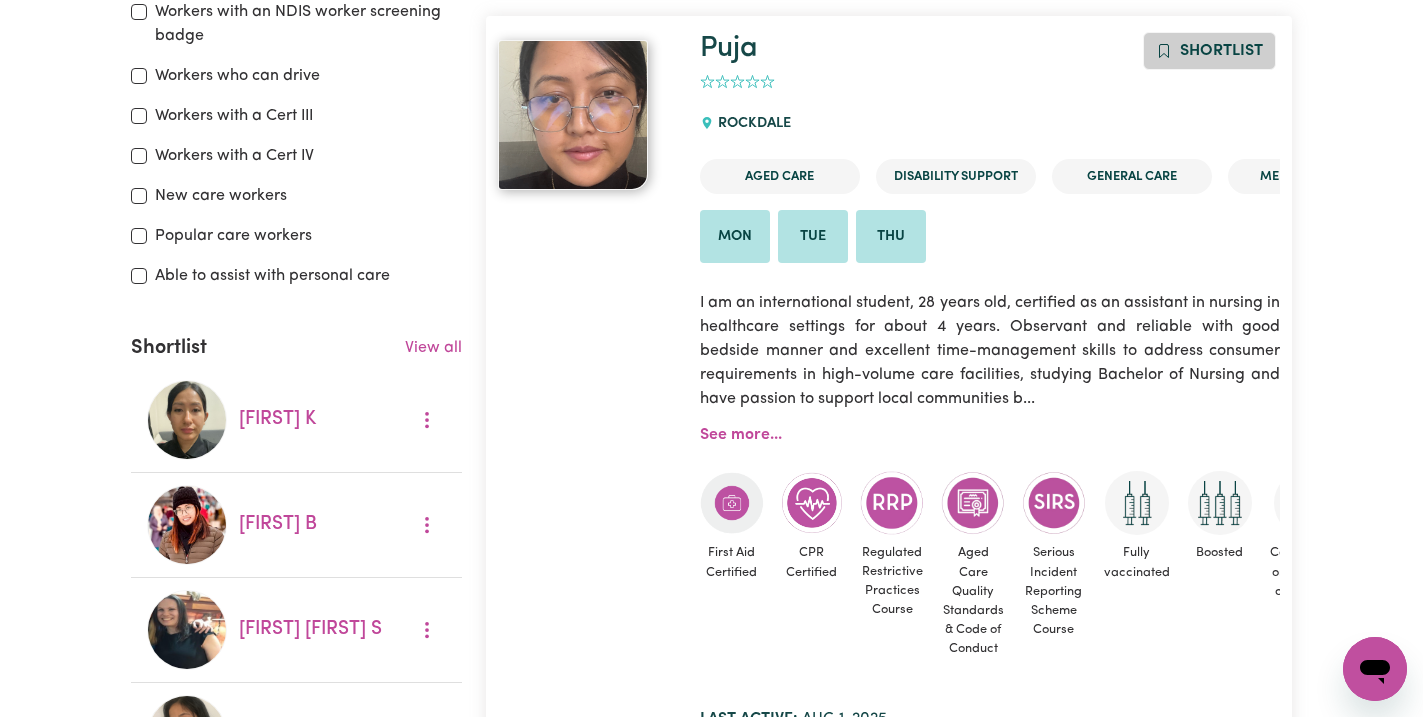 scroll, scrollTop: 435, scrollLeft: 0, axis: vertical 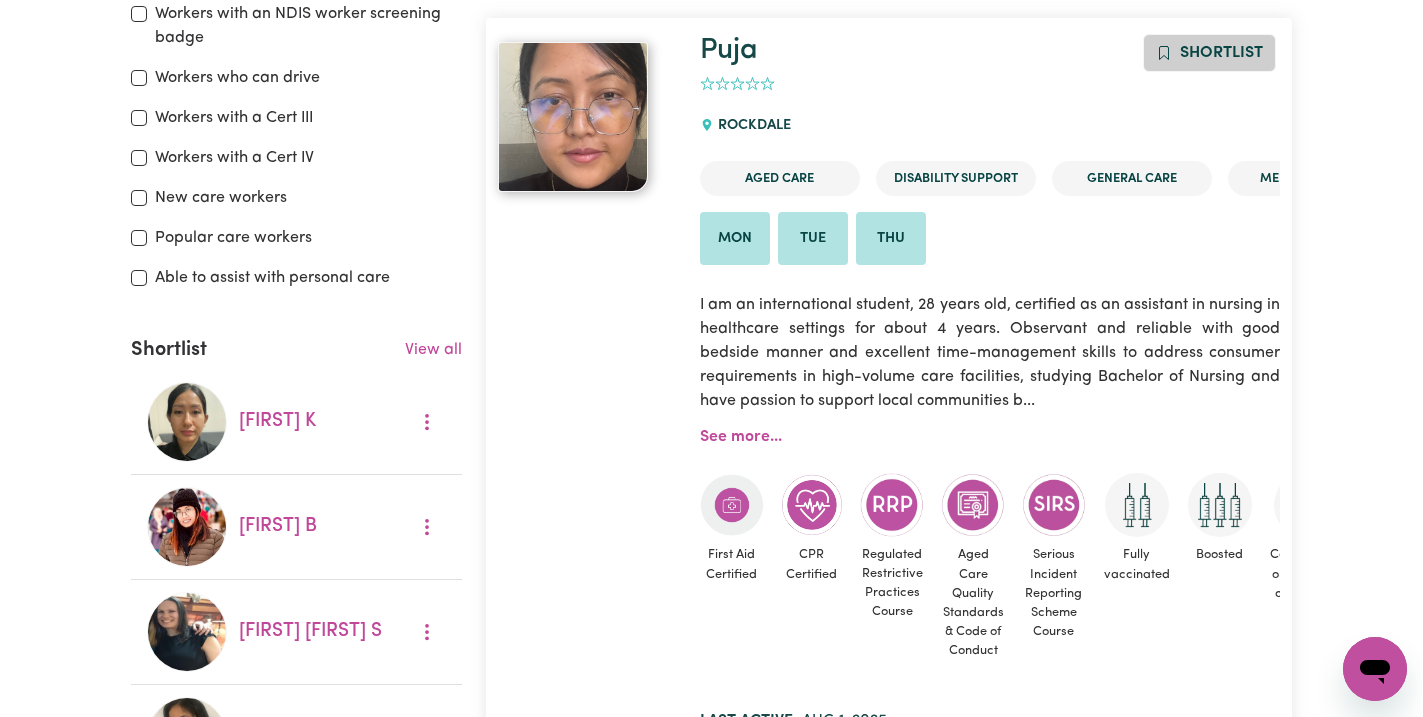 click on "Shortlist" at bounding box center [1221, 53] 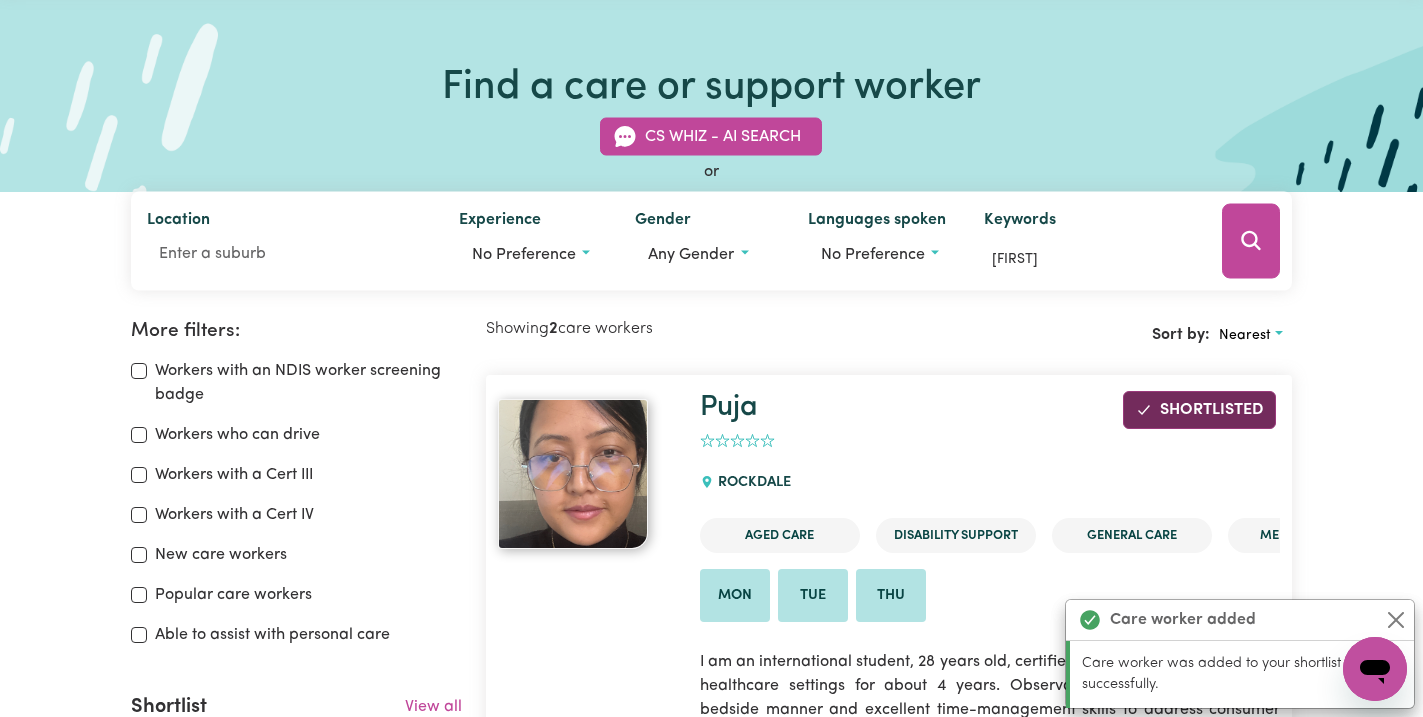 scroll, scrollTop: 0, scrollLeft: 0, axis: both 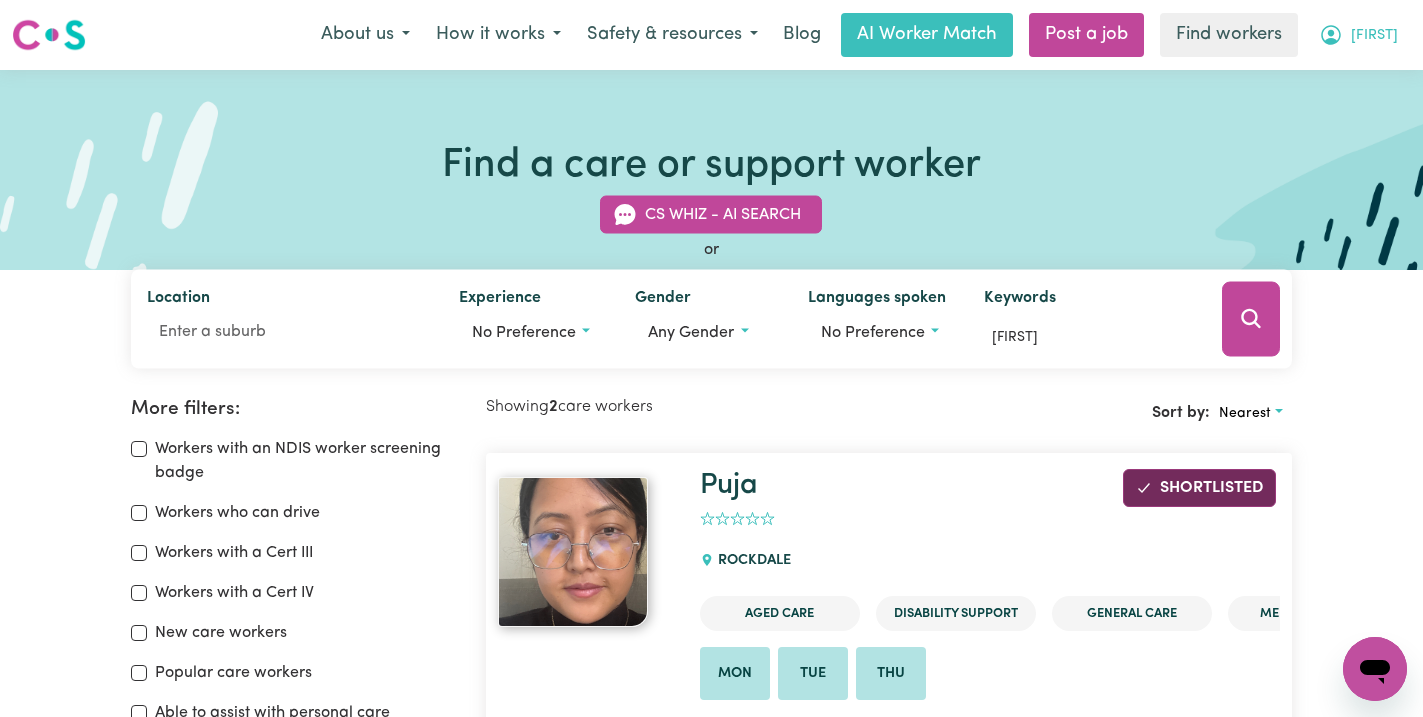 click on "[FIRST]" at bounding box center (1374, 36) 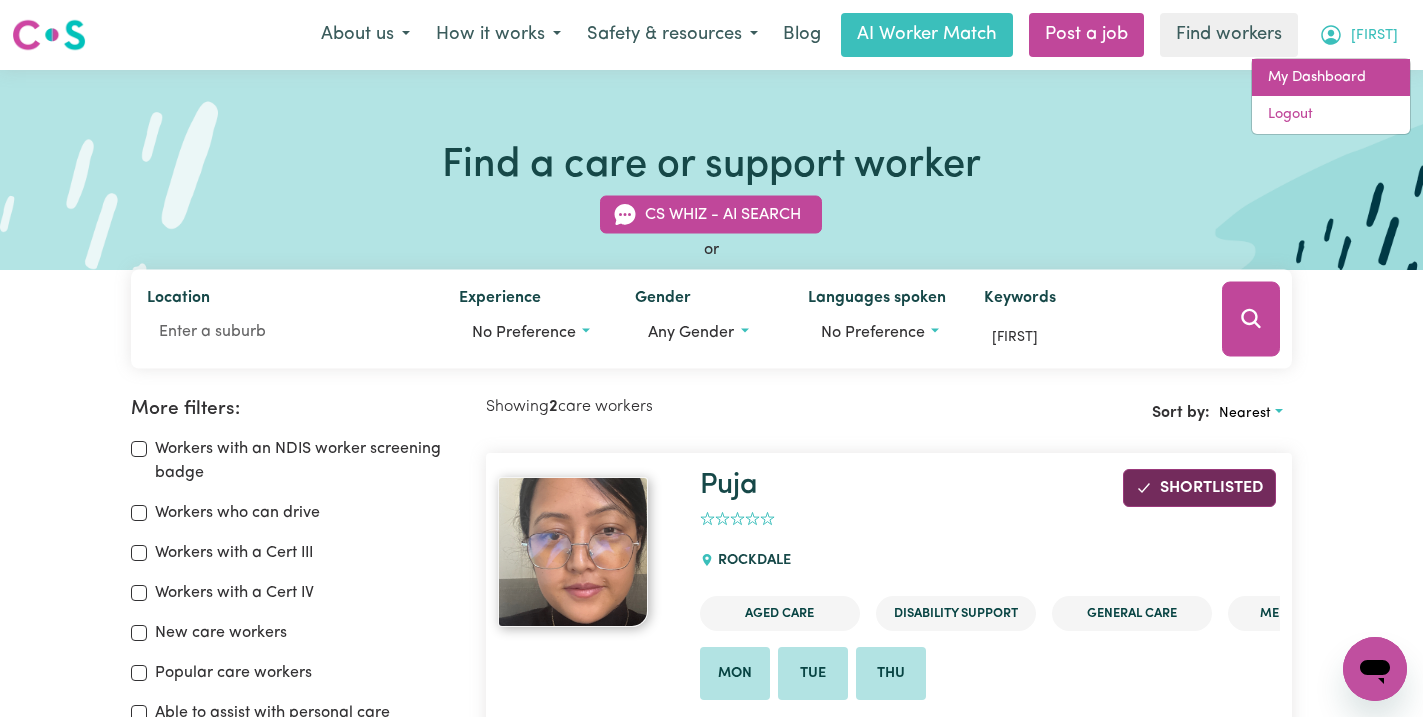 click on "My Dashboard" at bounding box center (1331, 78) 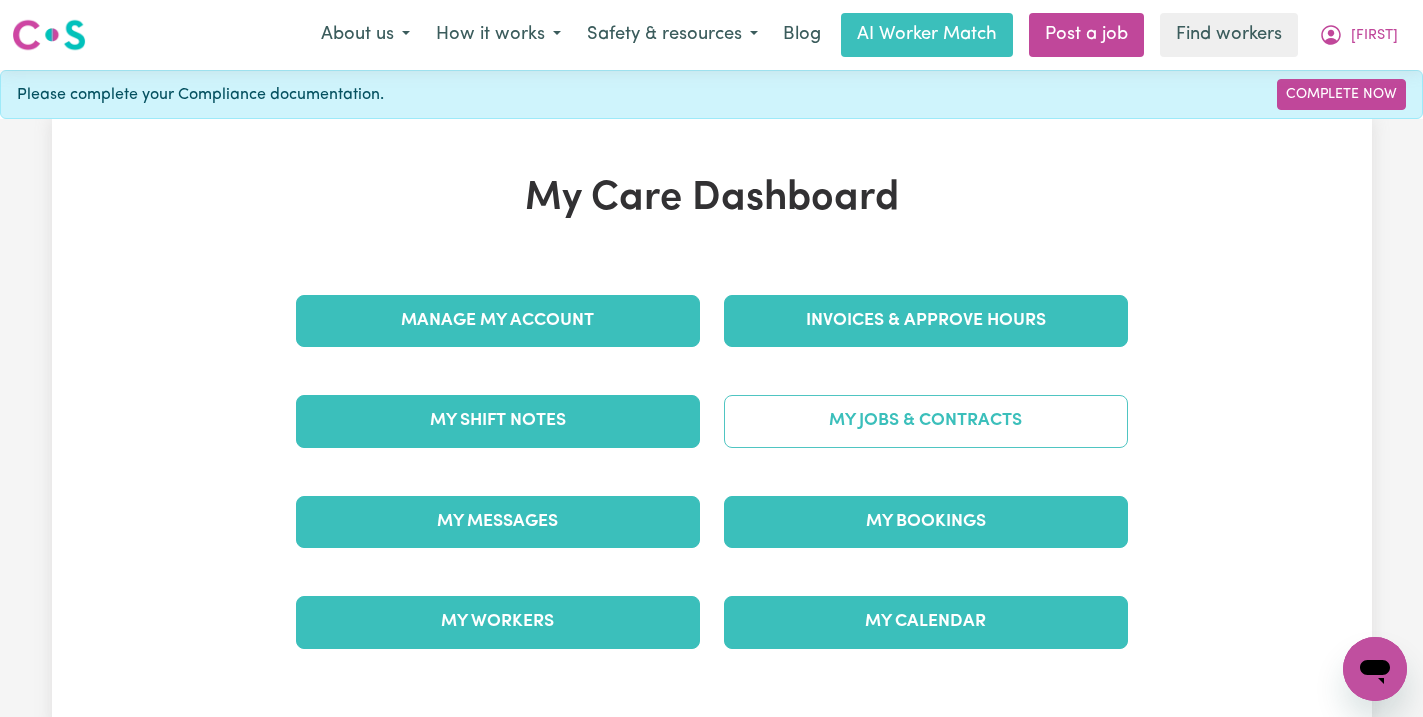 click on "My Jobs & Contracts" at bounding box center [926, 421] 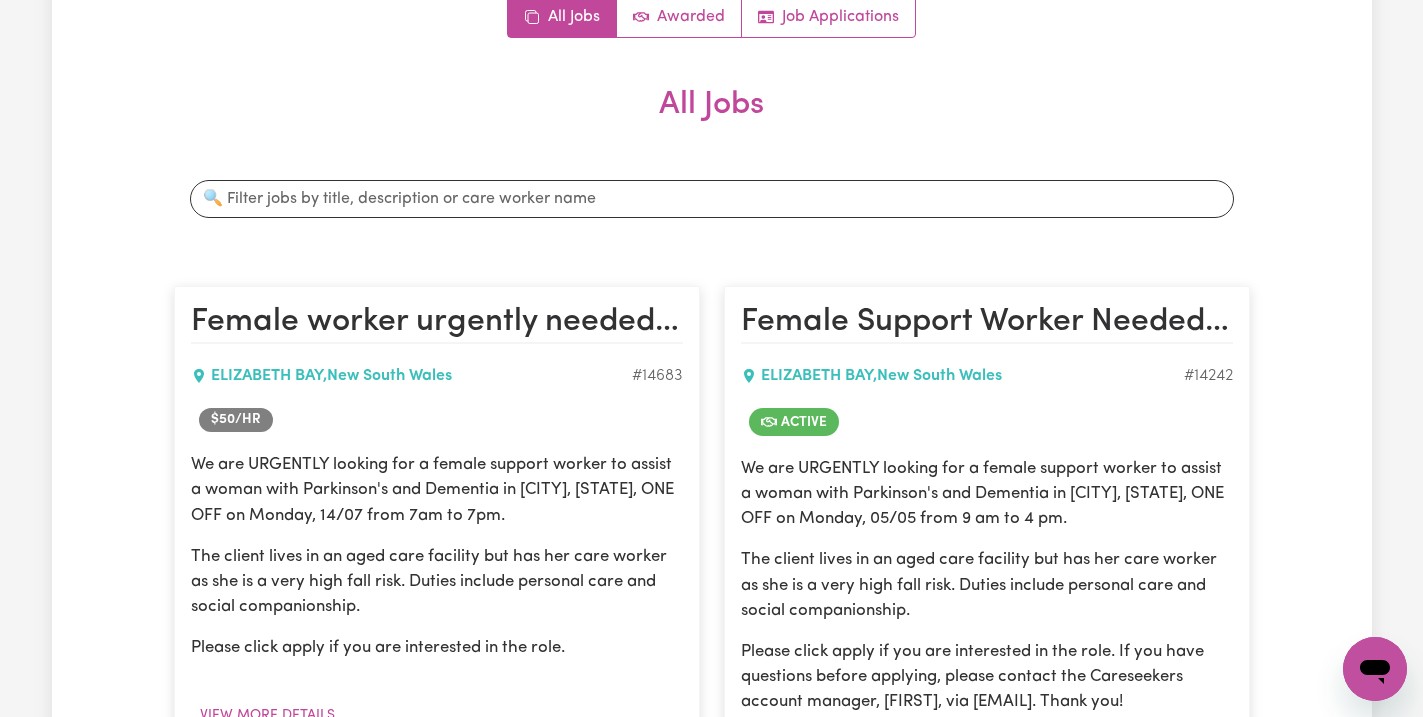 scroll, scrollTop: 466, scrollLeft: 0, axis: vertical 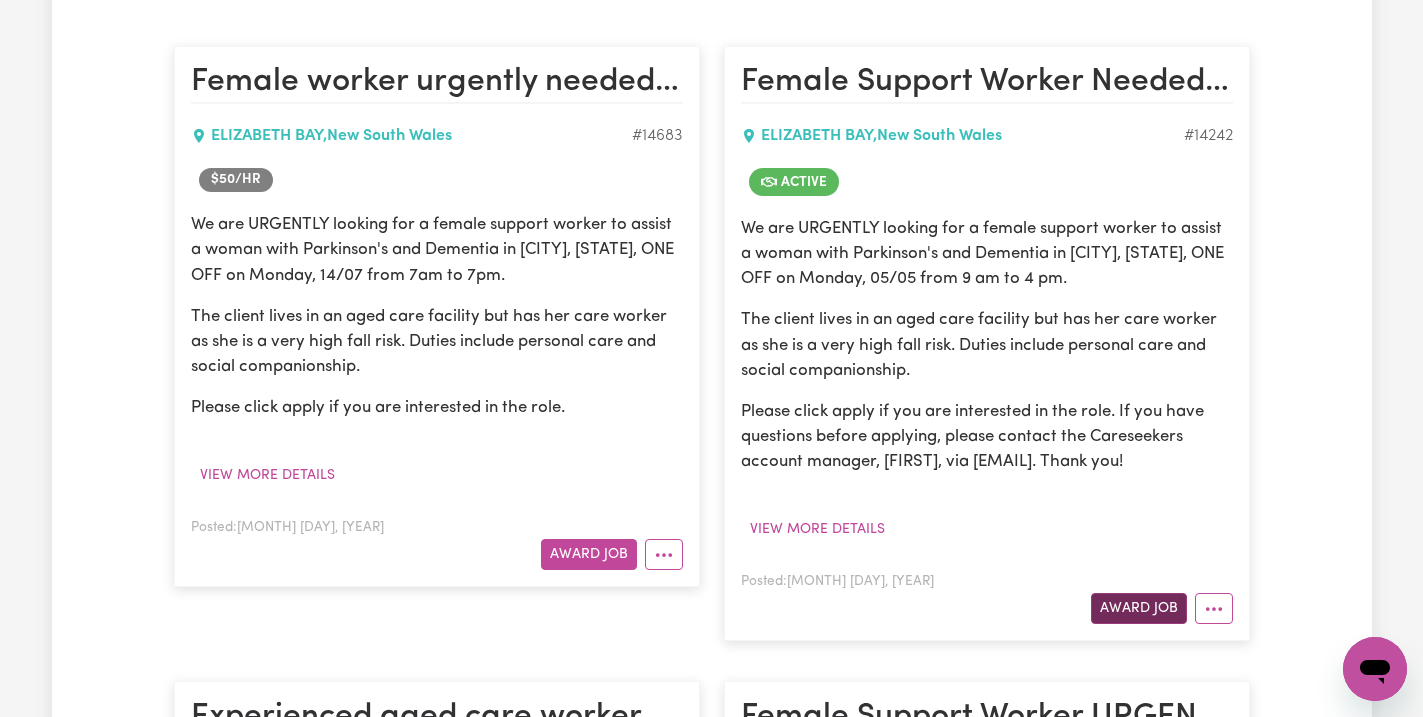 click on "Award Job" at bounding box center (1139, 608) 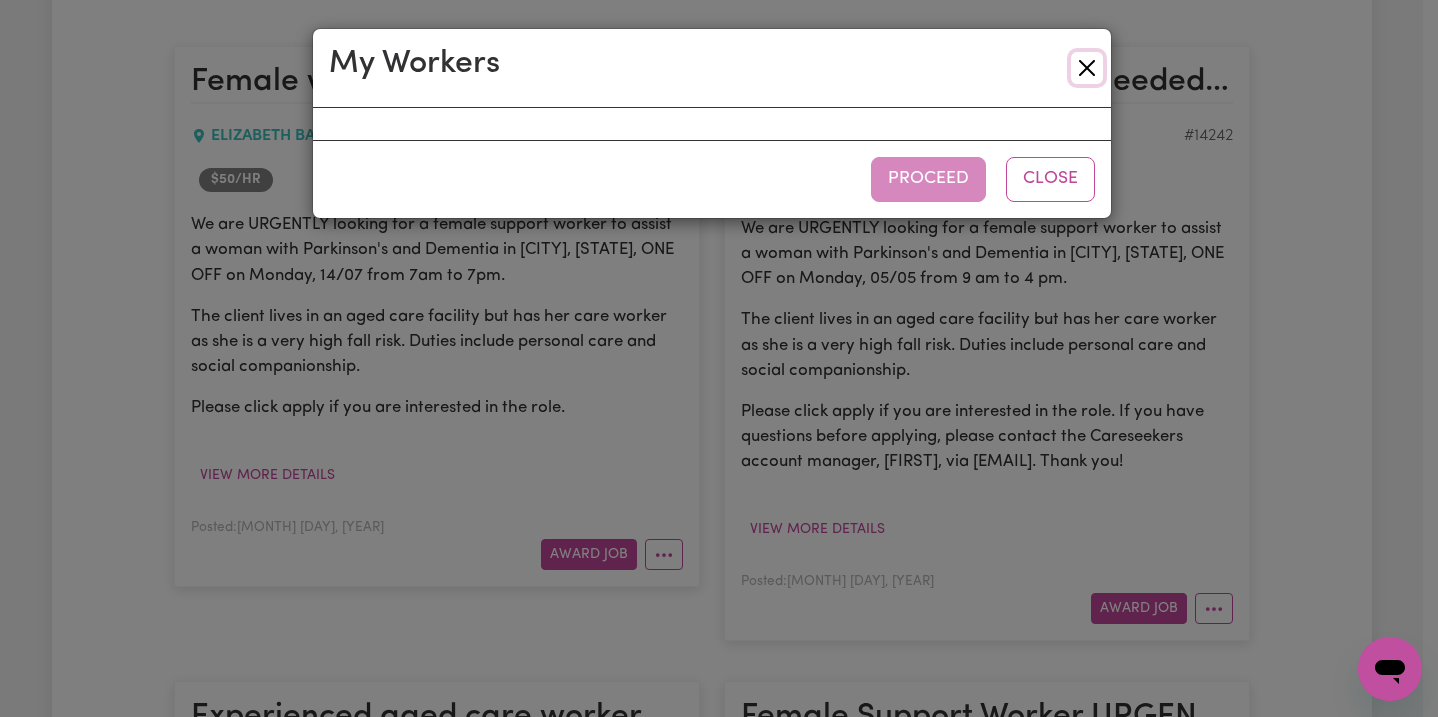 click at bounding box center [1087, 68] 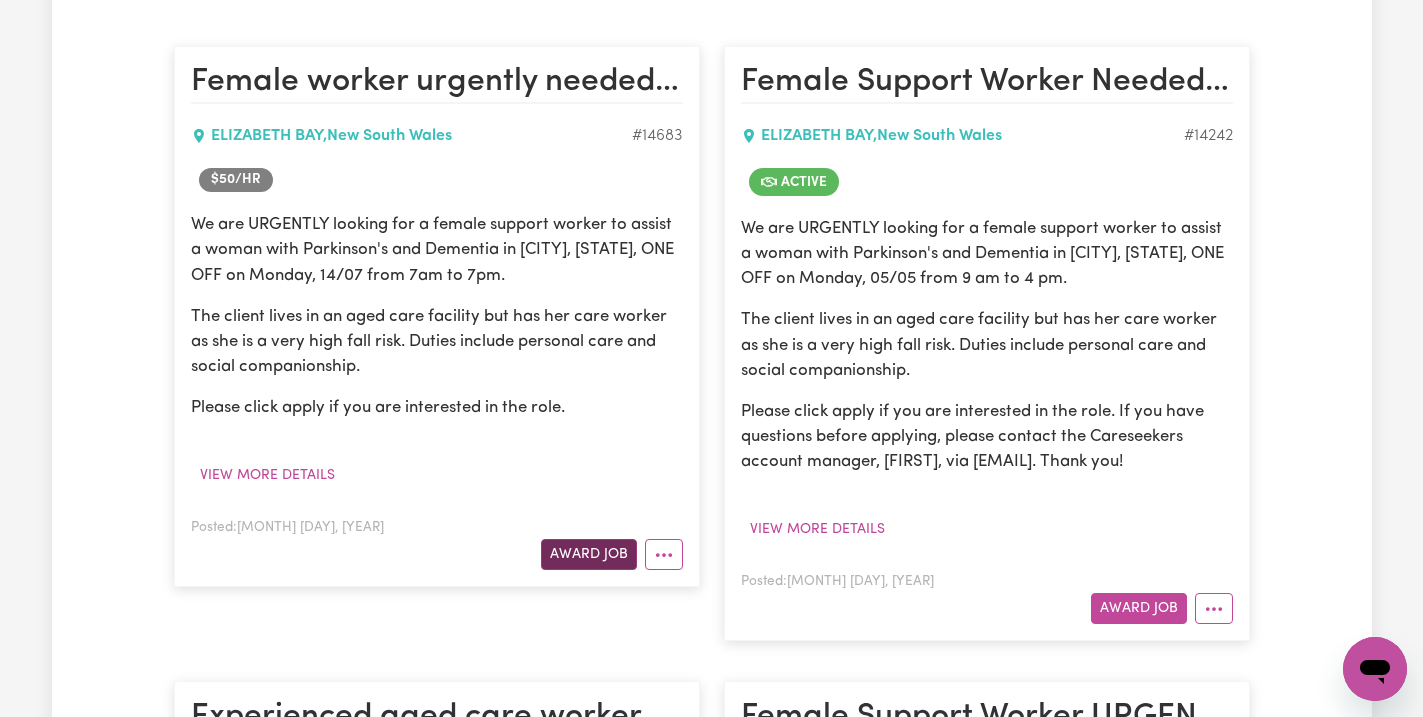 click on "Award Job" at bounding box center [589, 554] 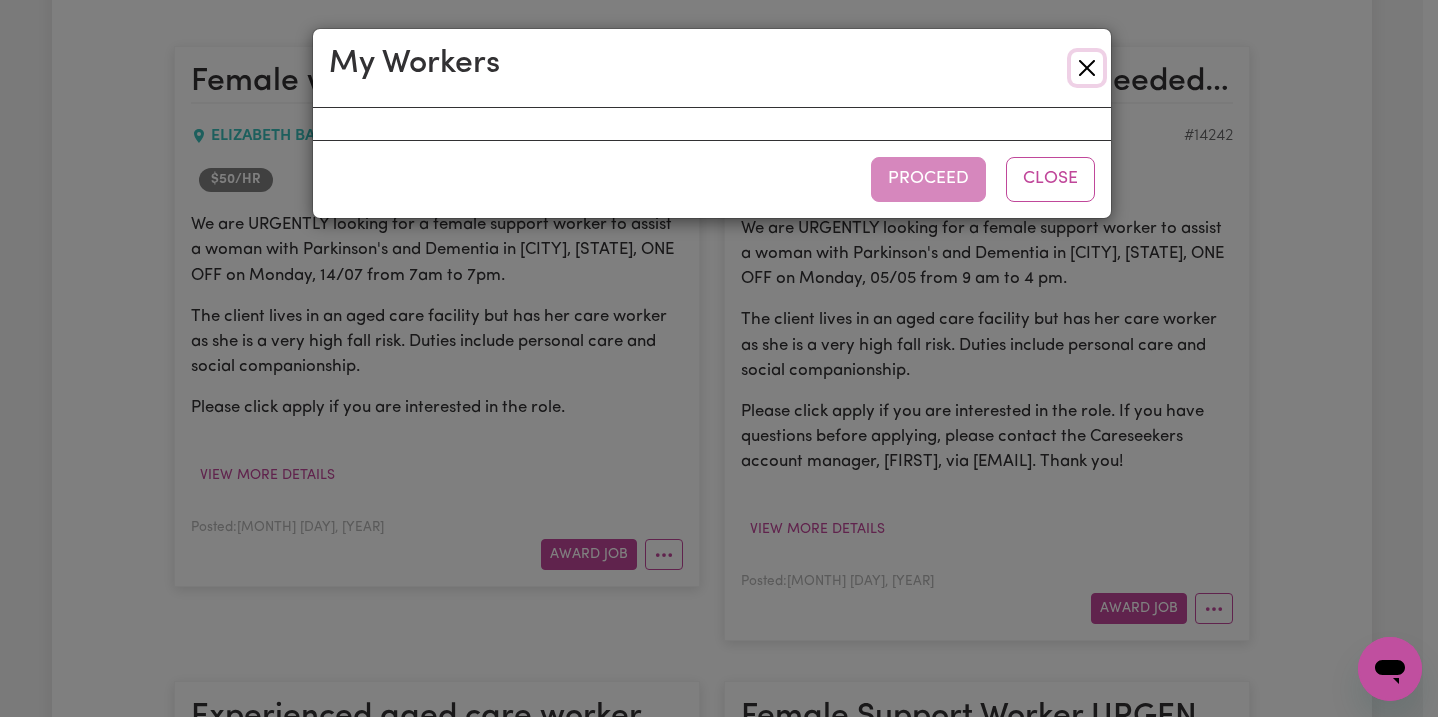 click at bounding box center (1087, 68) 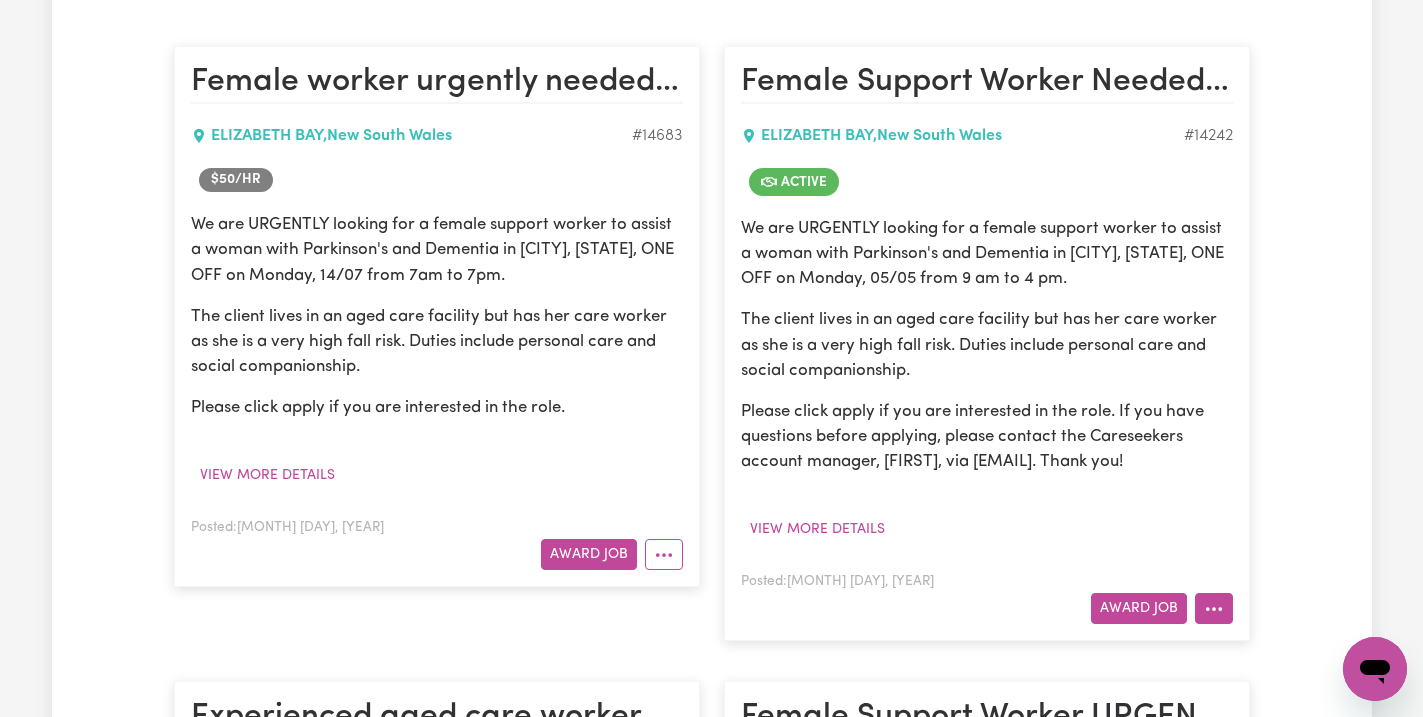 click 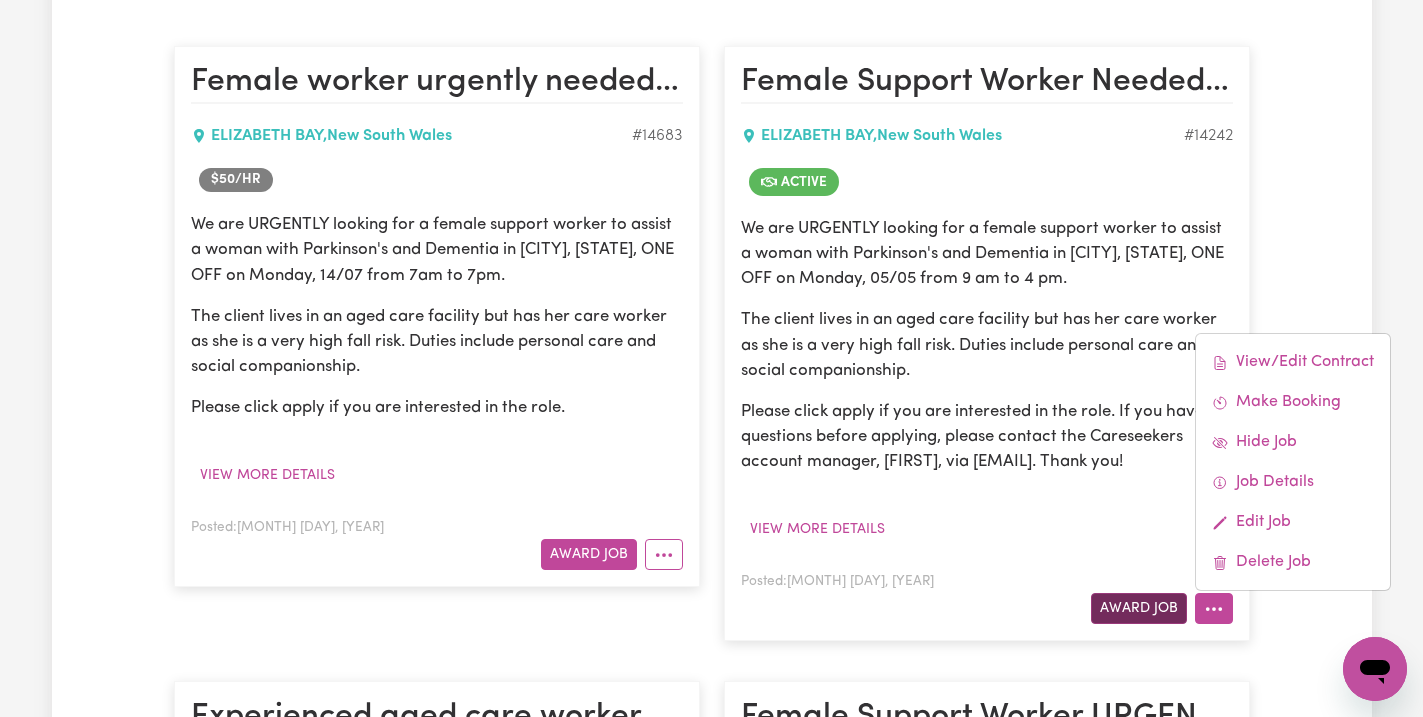 click on "Award Job" at bounding box center (1139, 608) 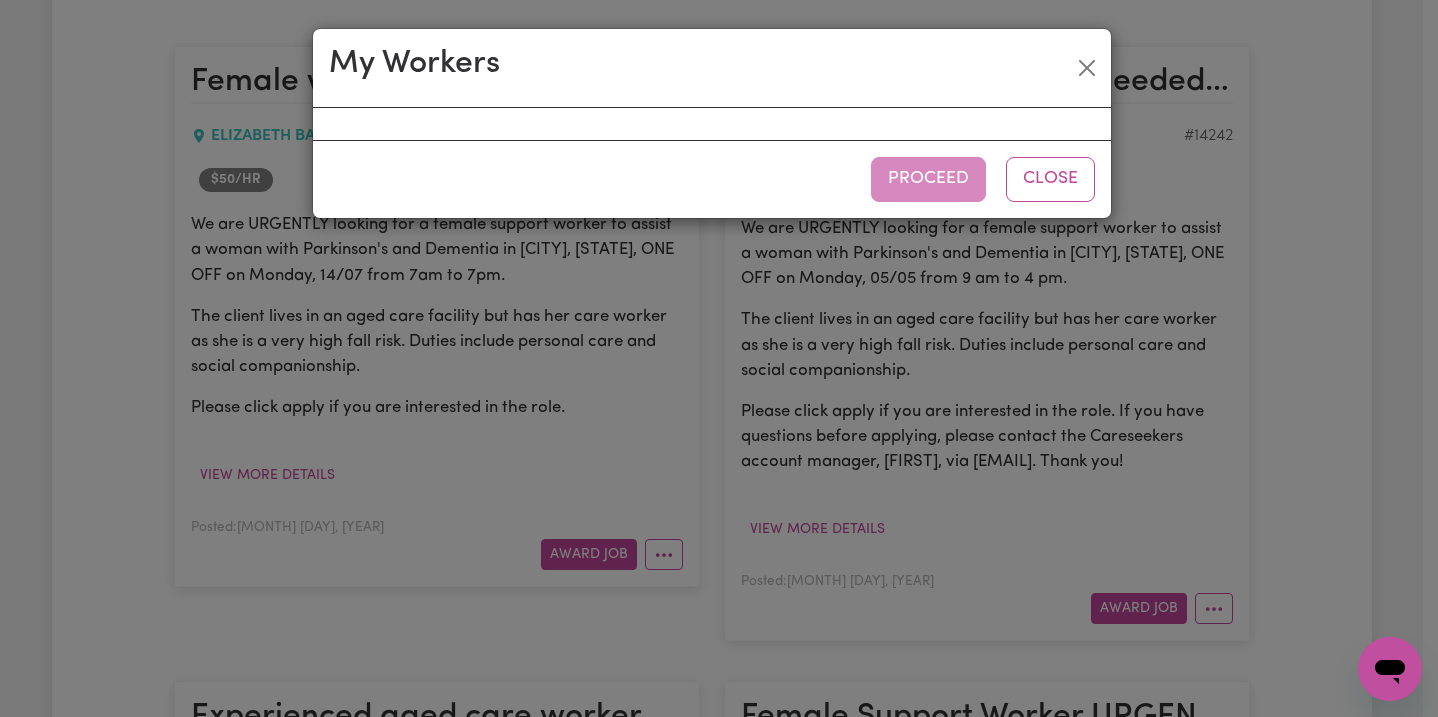 click on "Proceed Close" at bounding box center (712, 178) 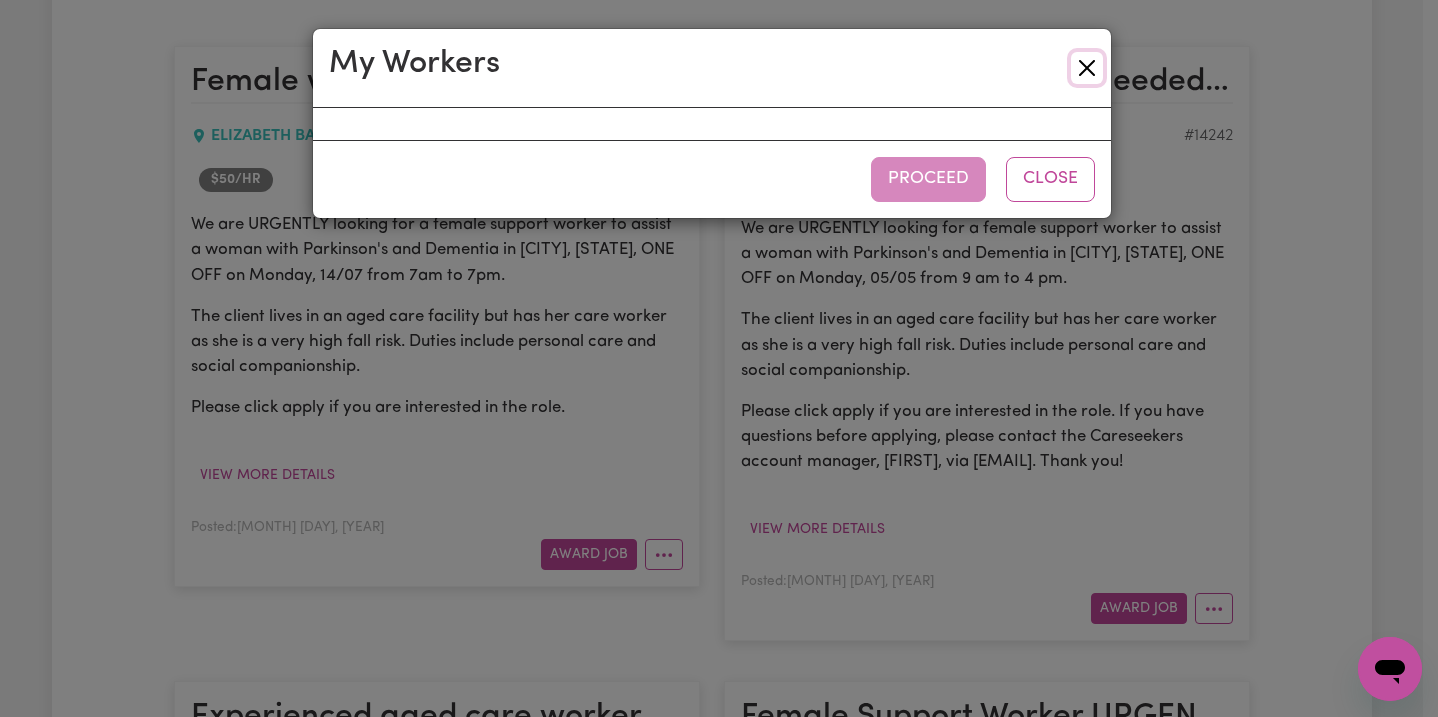 click at bounding box center [1087, 68] 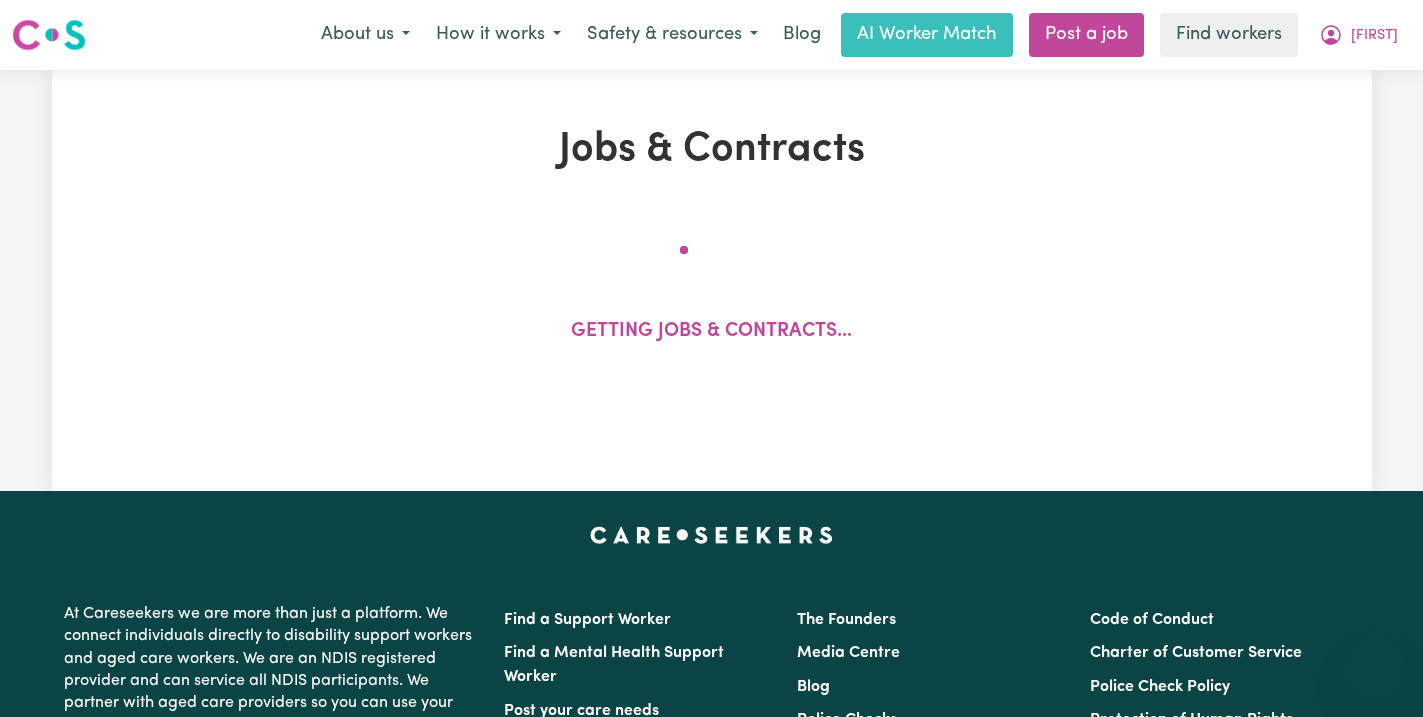 scroll, scrollTop: 466, scrollLeft: 0, axis: vertical 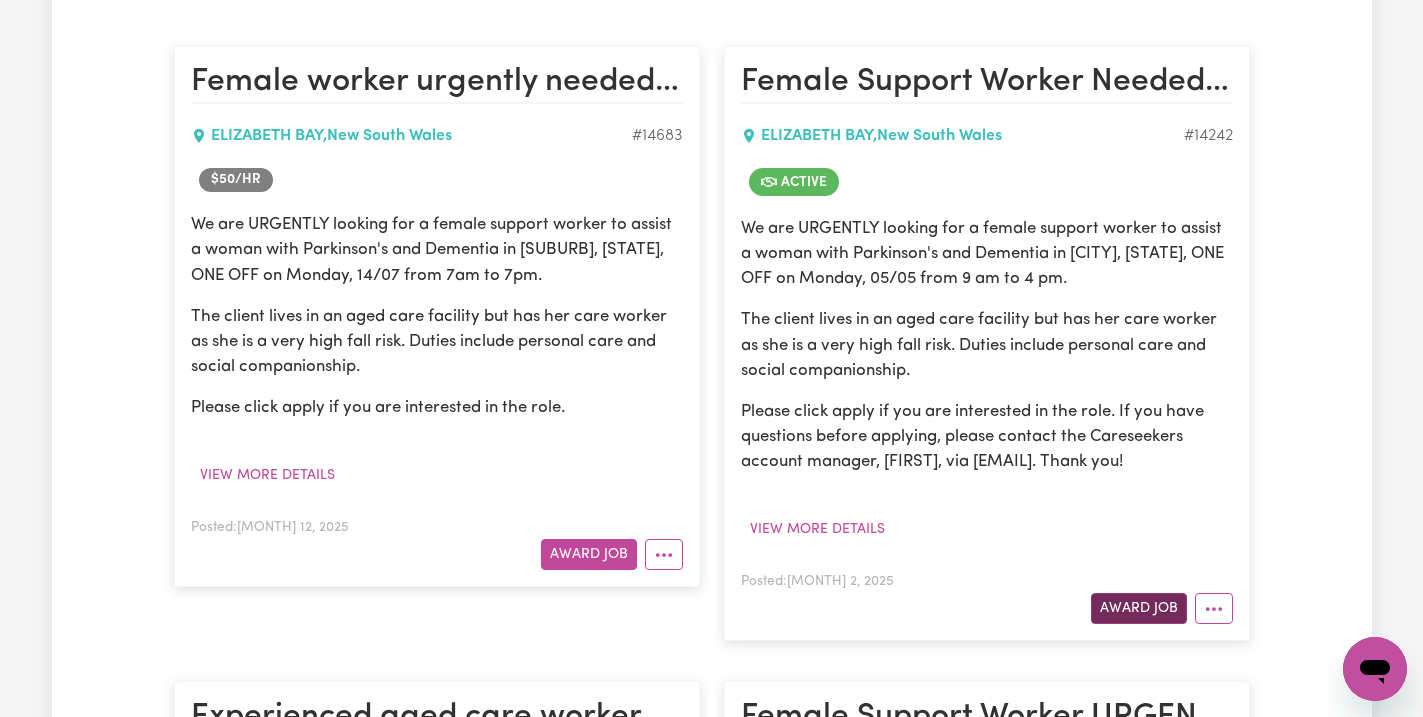 click on "Award Job" at bounding box center [1139, 608] 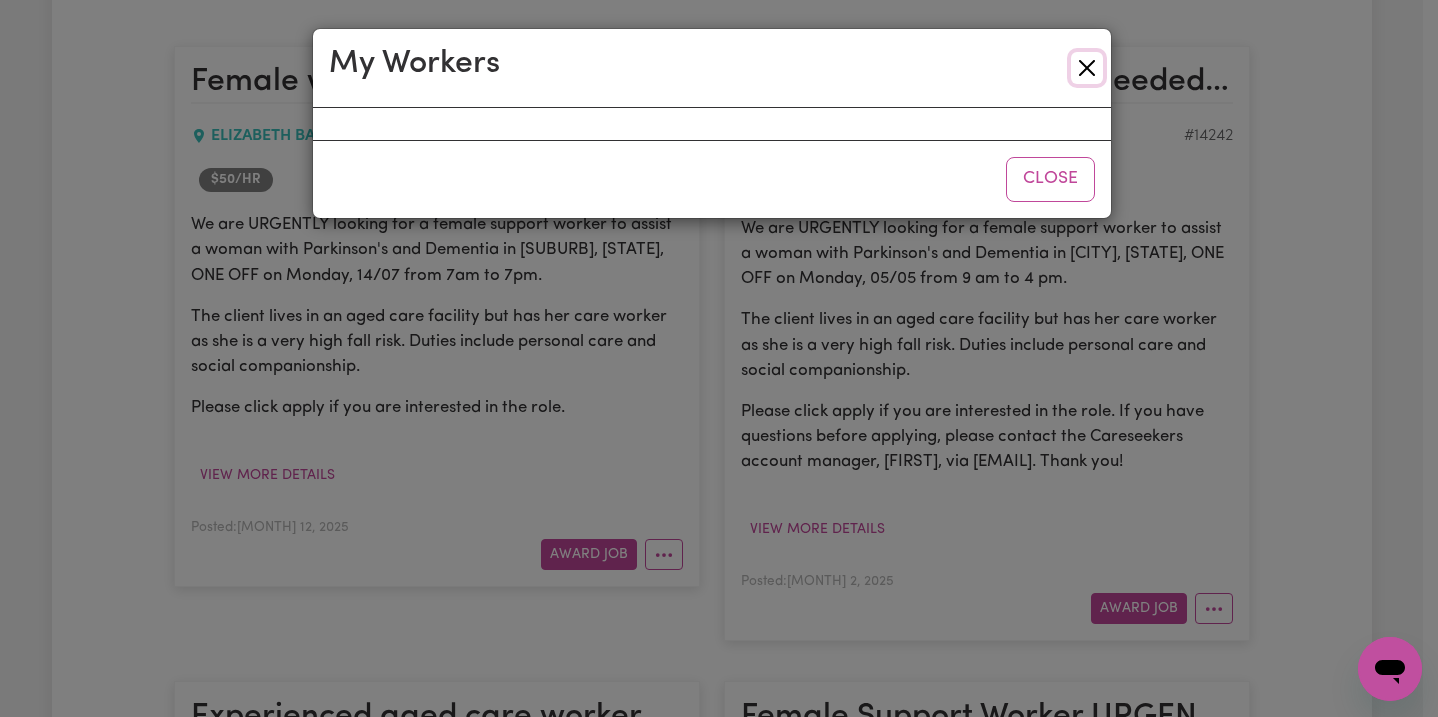 click at bounding box center (1087, 68) 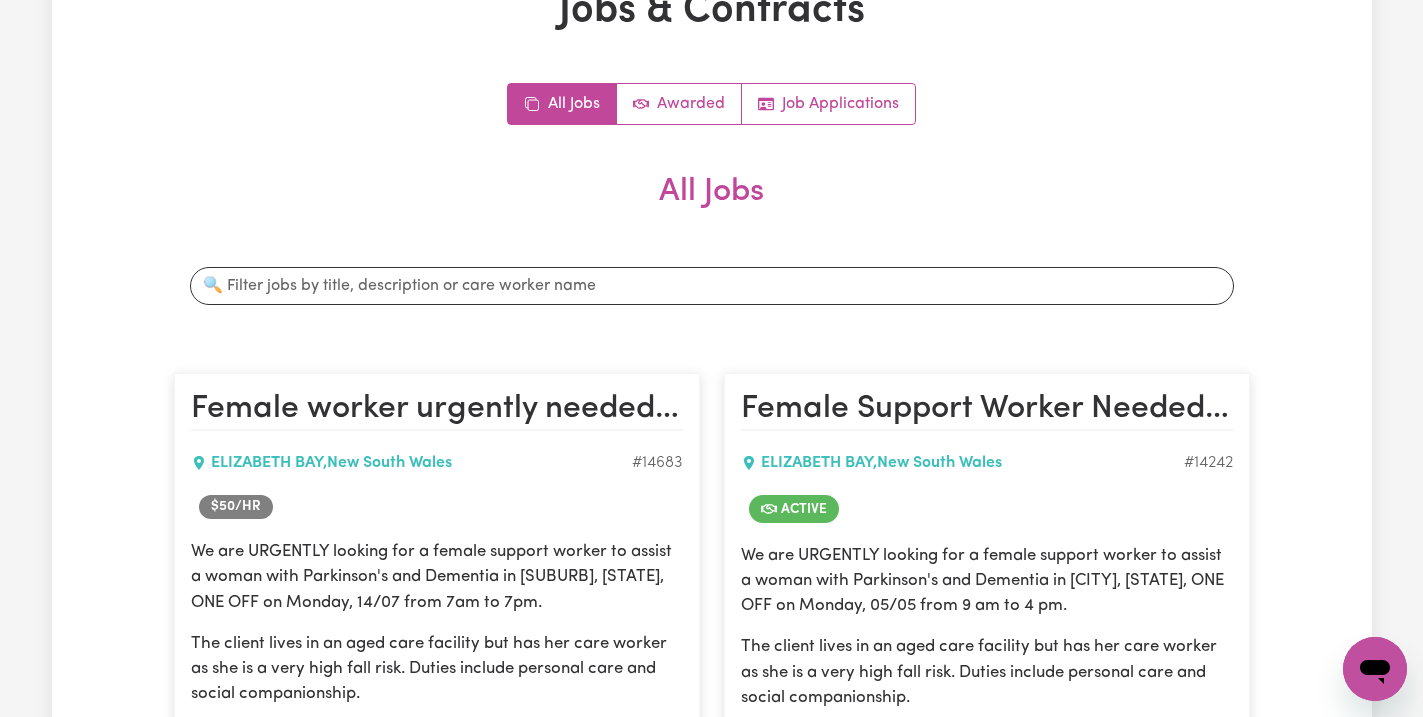 scroll, scrollTop: 0, scrollLeft: 0, axis: both 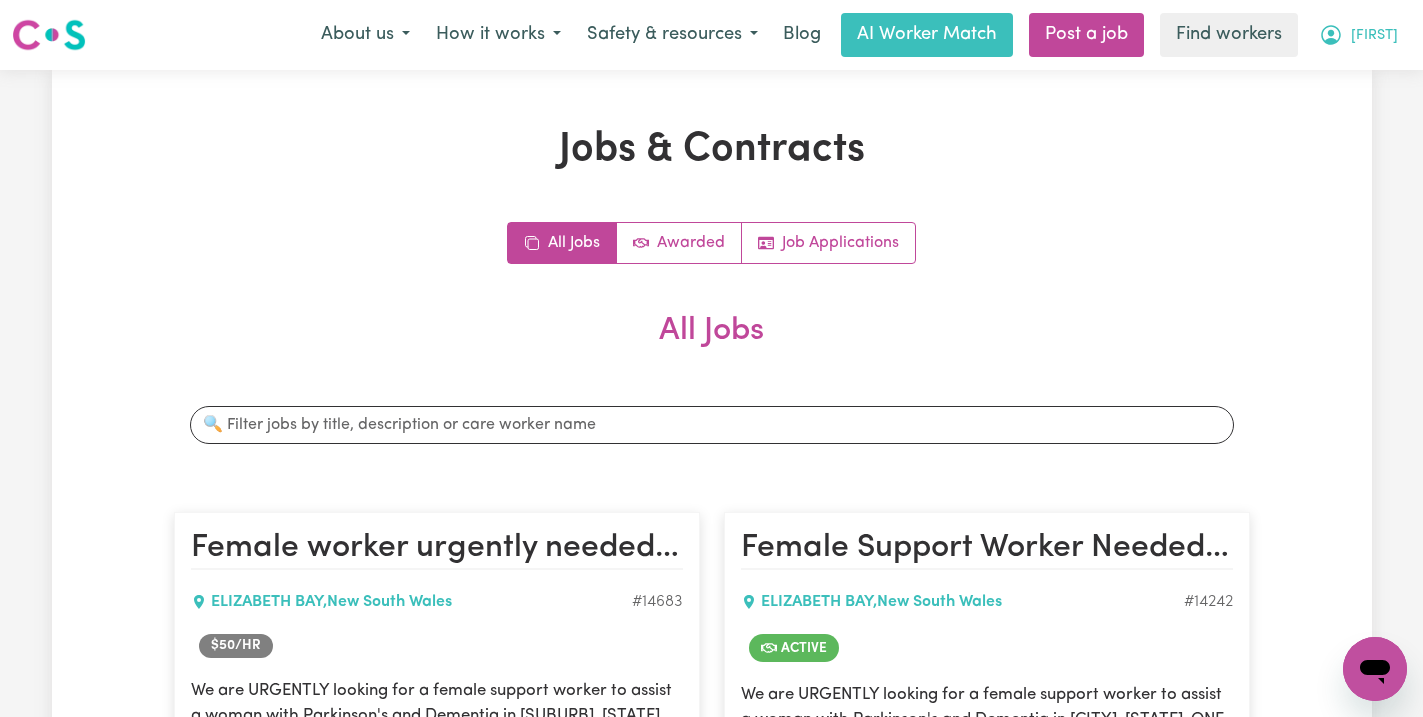 click on "[FIRST]" at bounding box center (1358, 35) 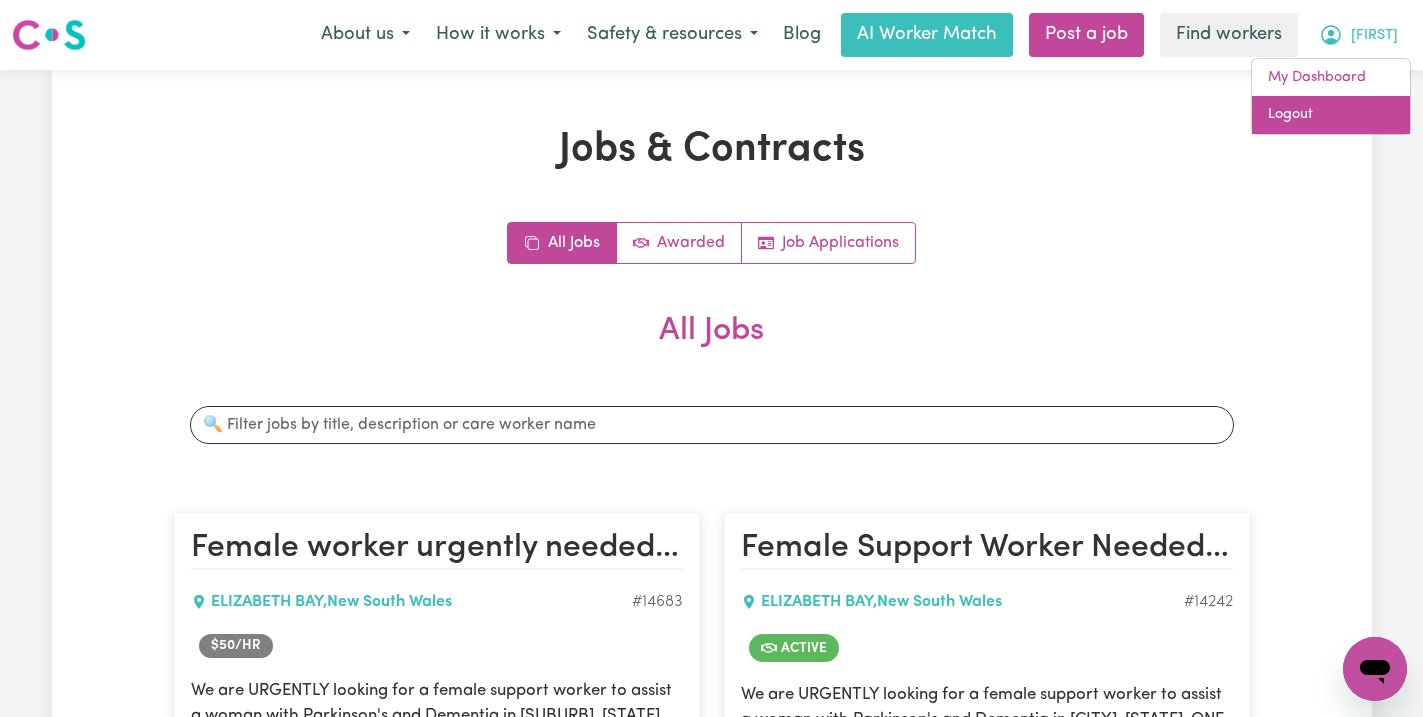 click on "Logout" at bounding box center (1331, 115) 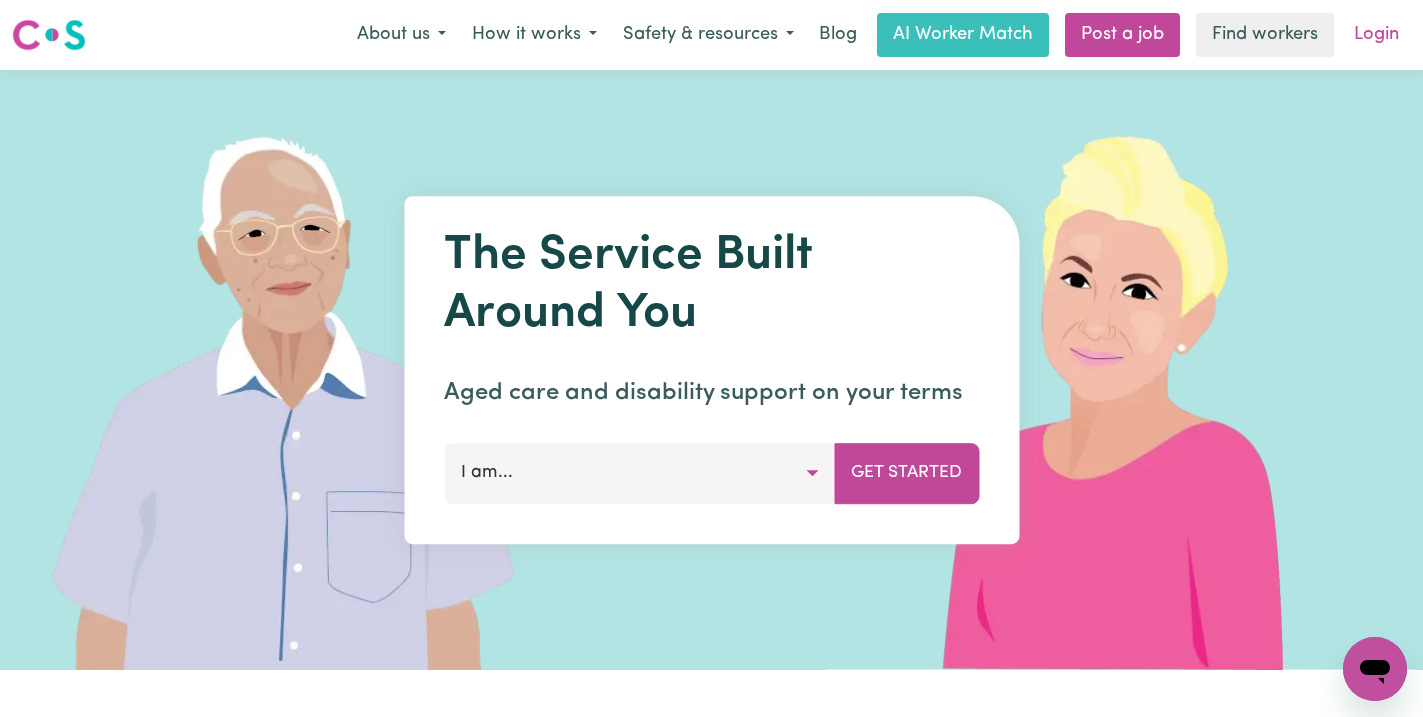 click on "Login" at bounding box center (1376, 35) 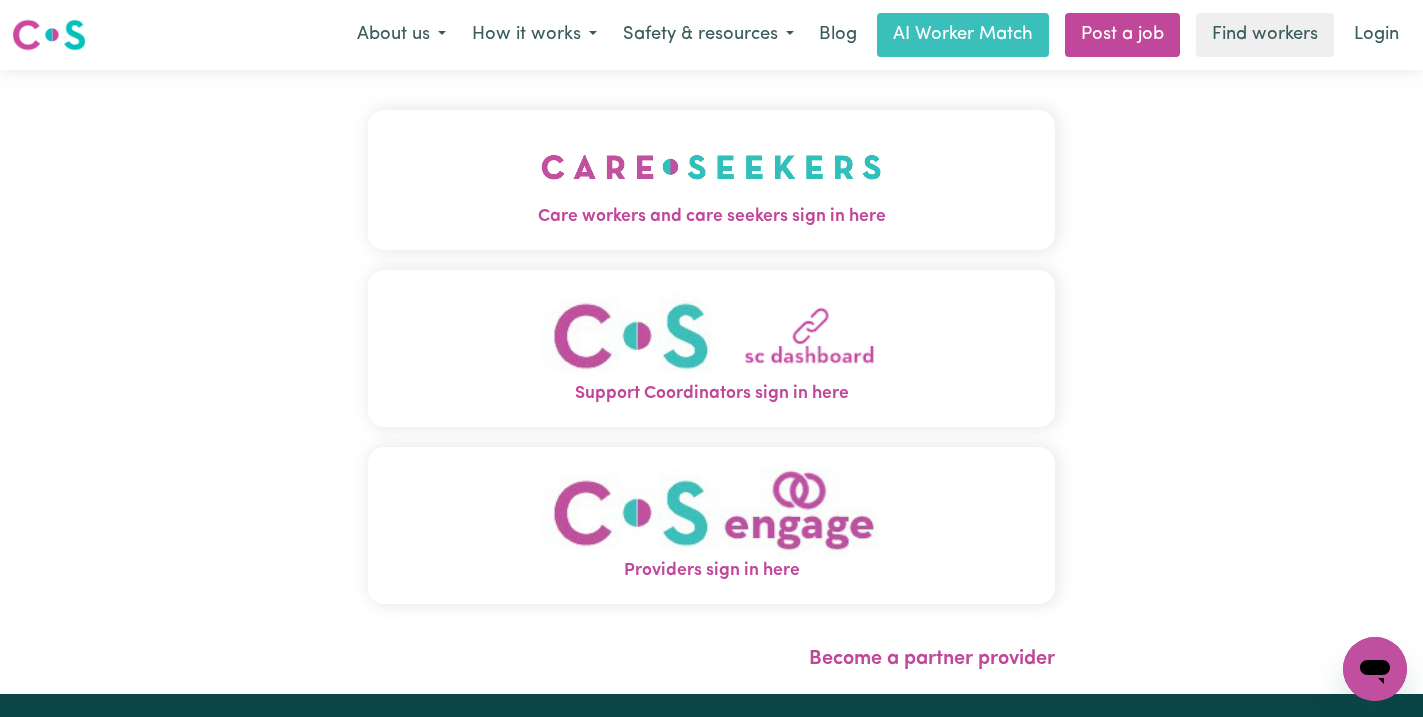 click on "Care workers and care seekers sign in here" at bounding box center [712, 217] 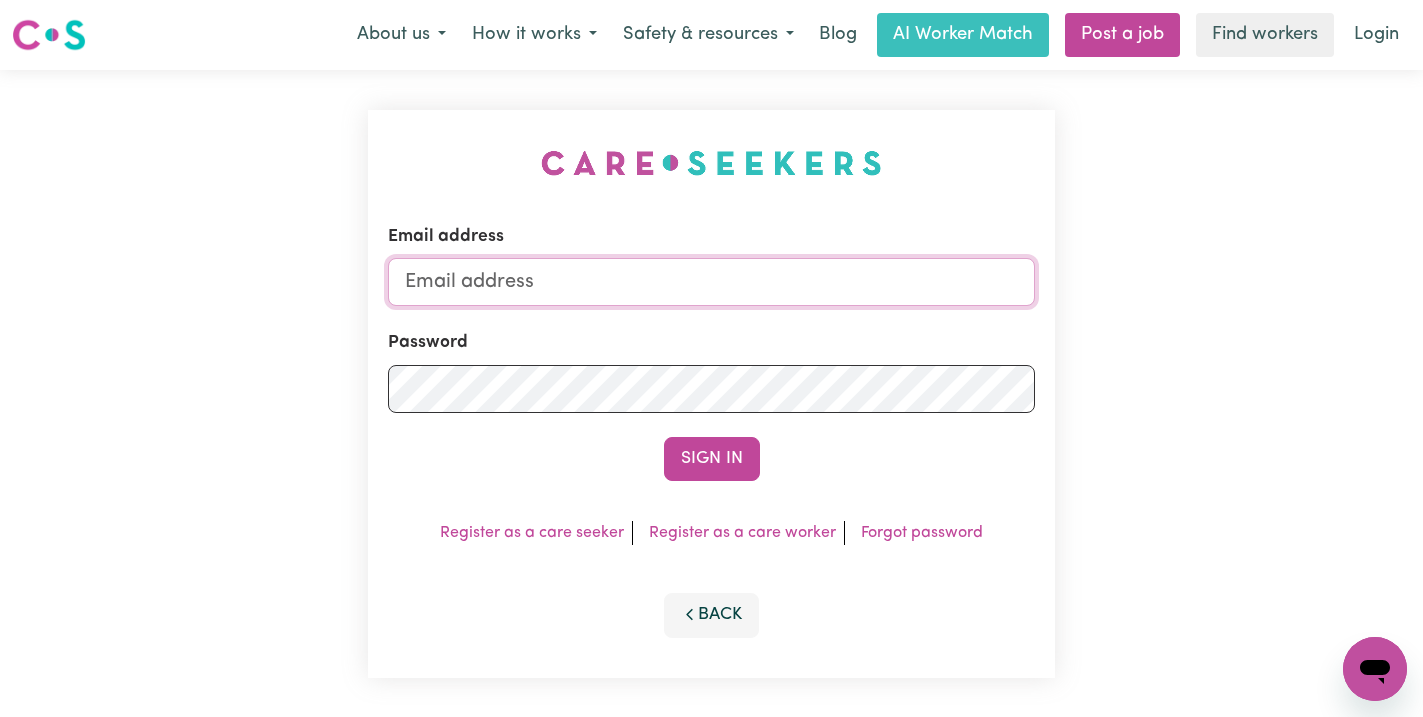 click on "Email address" at bounding box center (712, 282) 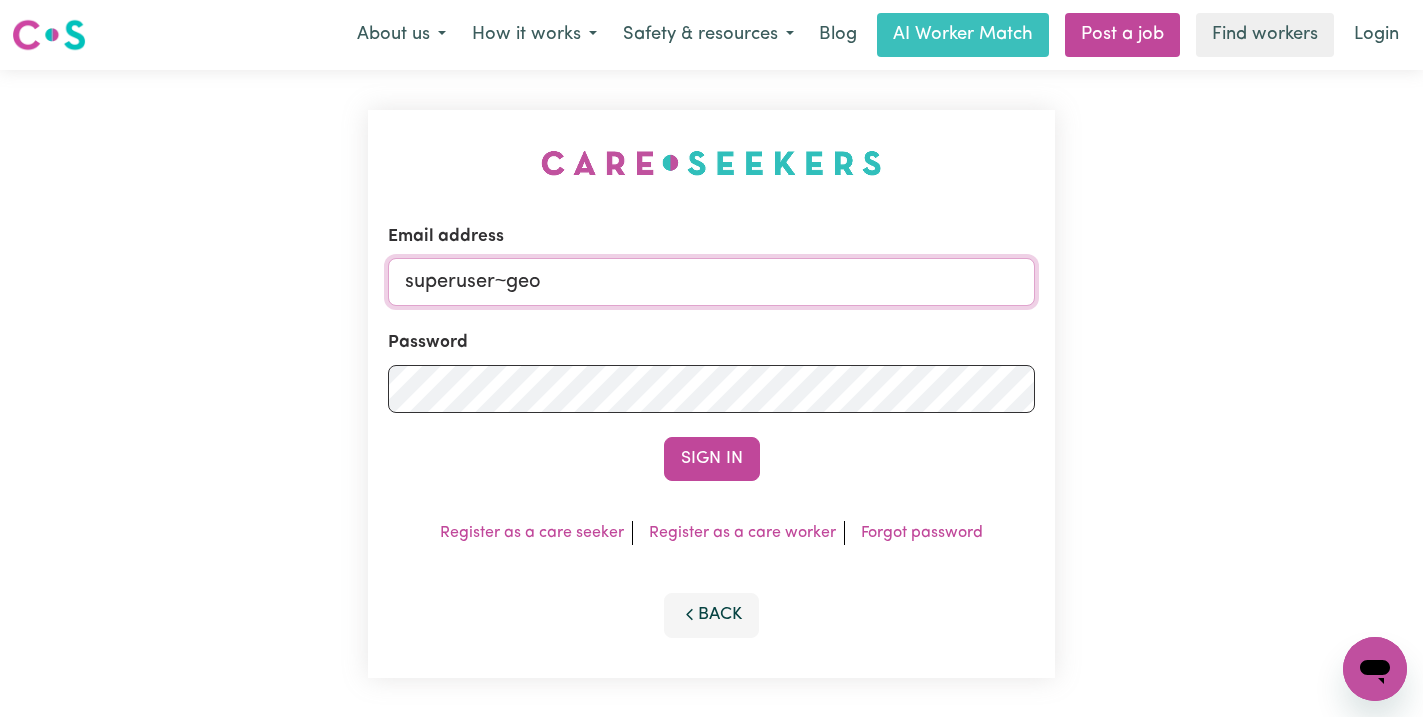 click on "Sign In" at bounding box center [712, 459] 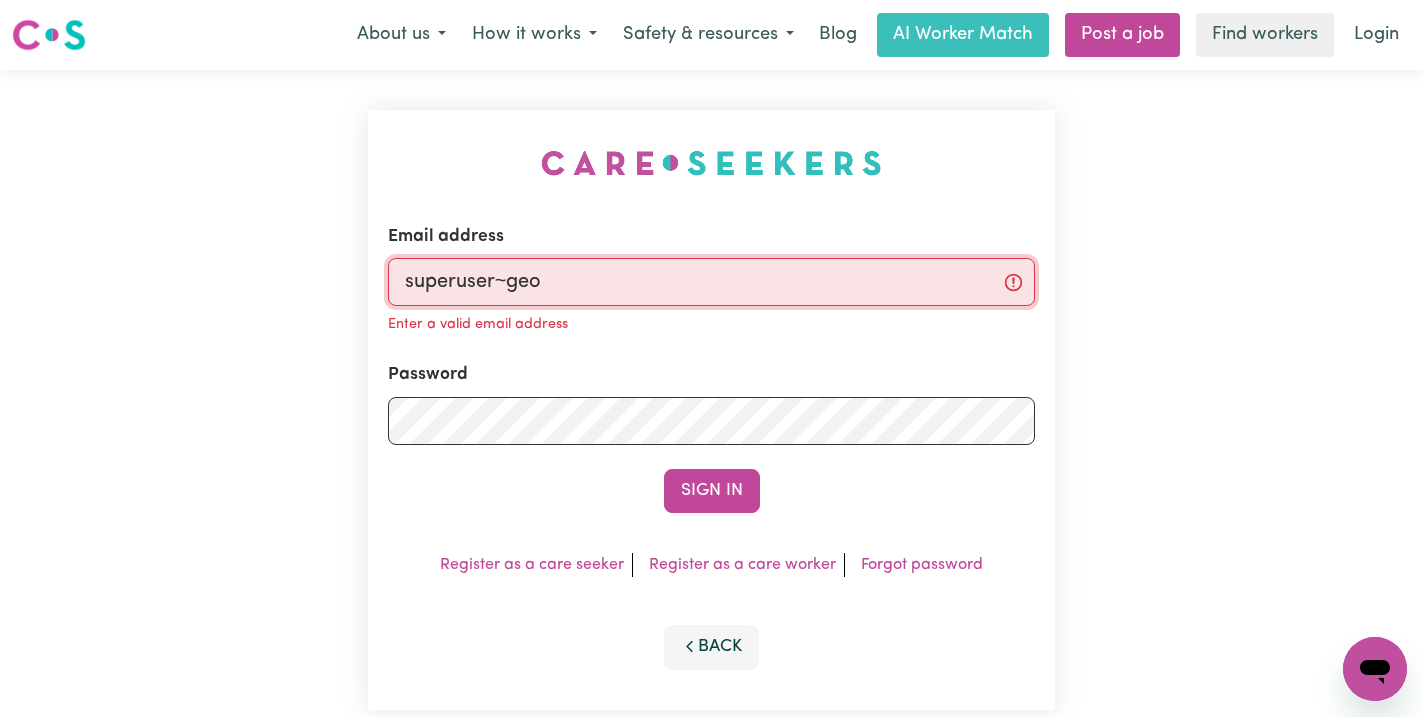 click on "superuser~geo" at bounding box center (712, 282) 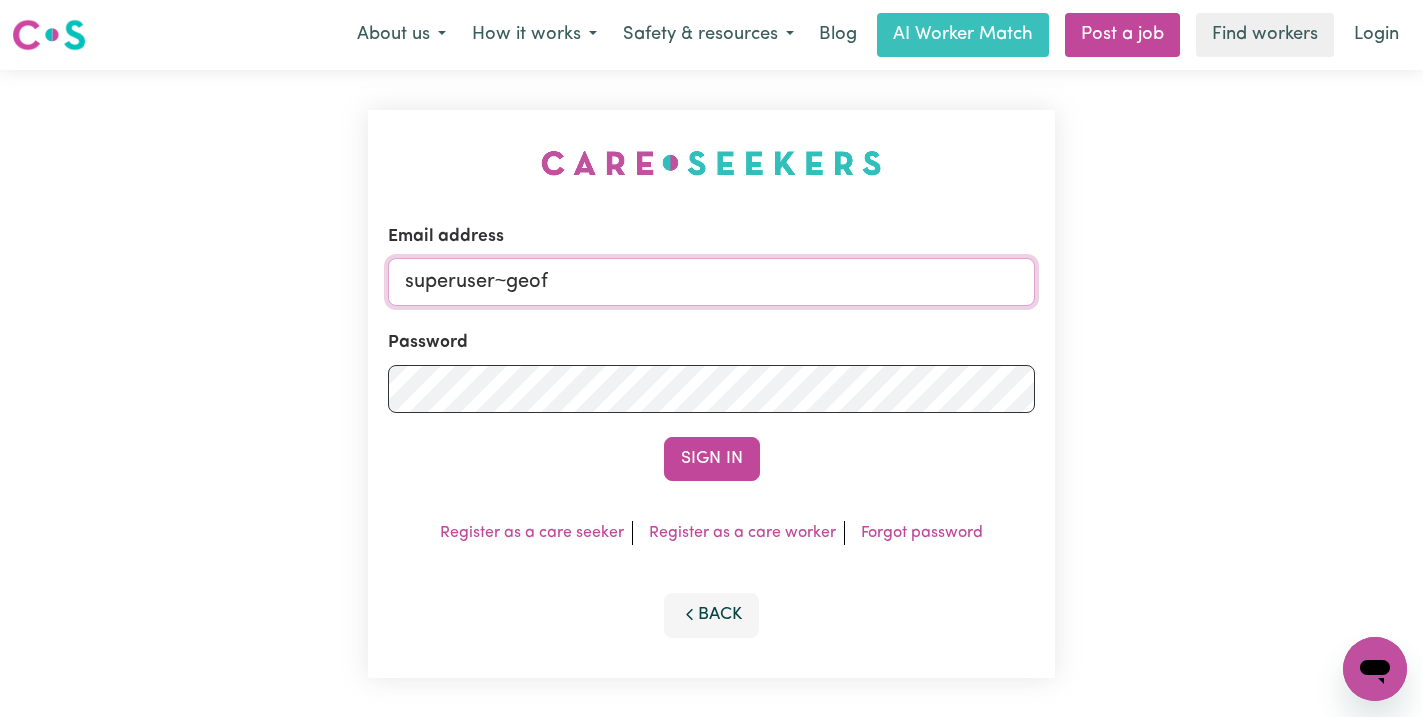 type on "superuser~[EMAIL]" 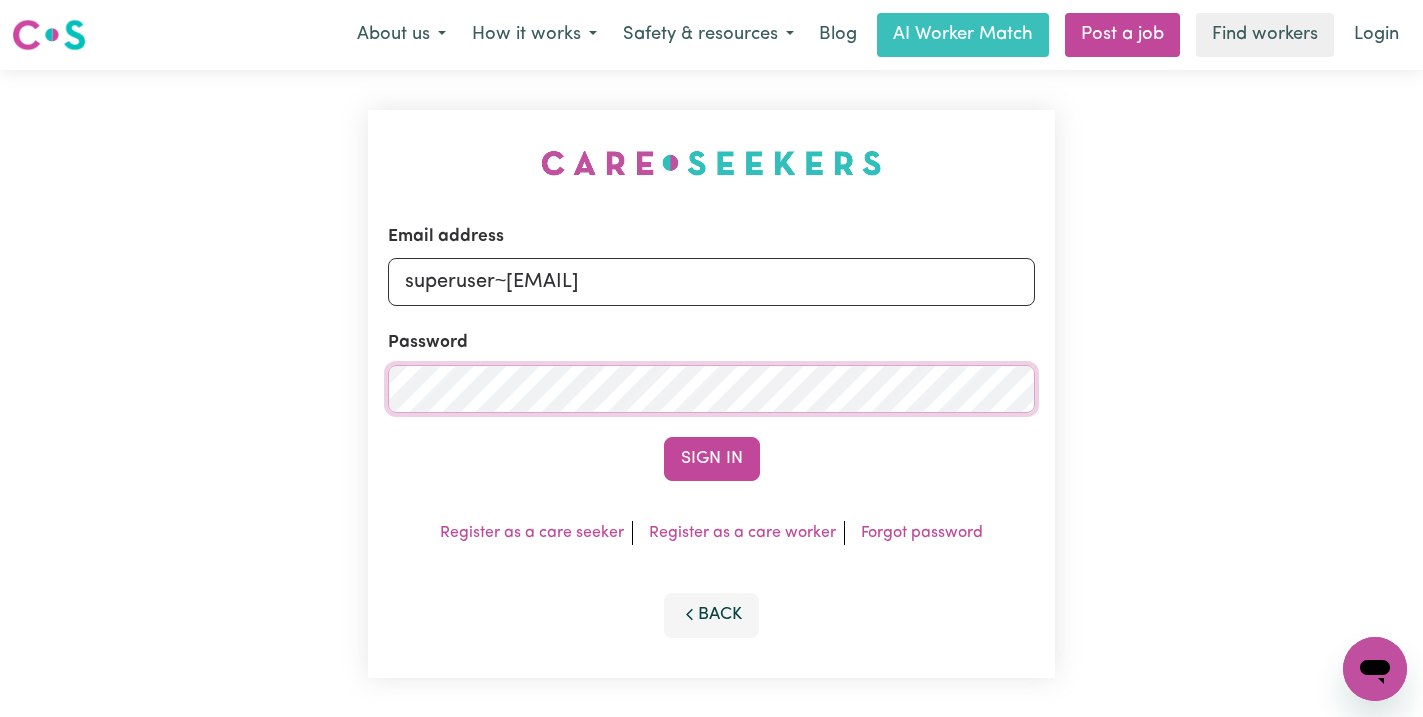 click on "Sign In" at bounding box center (712, 459) 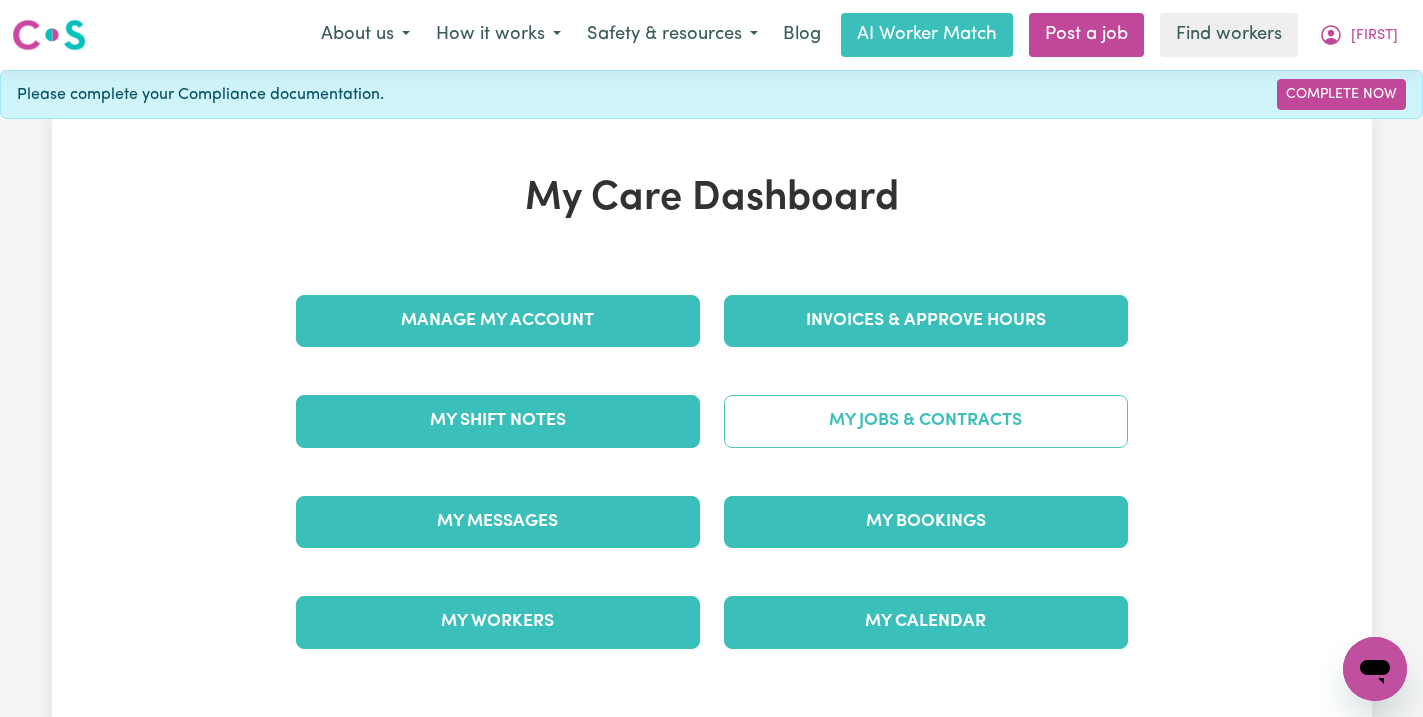 click on "My Jobs & Contracts" at bounding box center [926, 421] 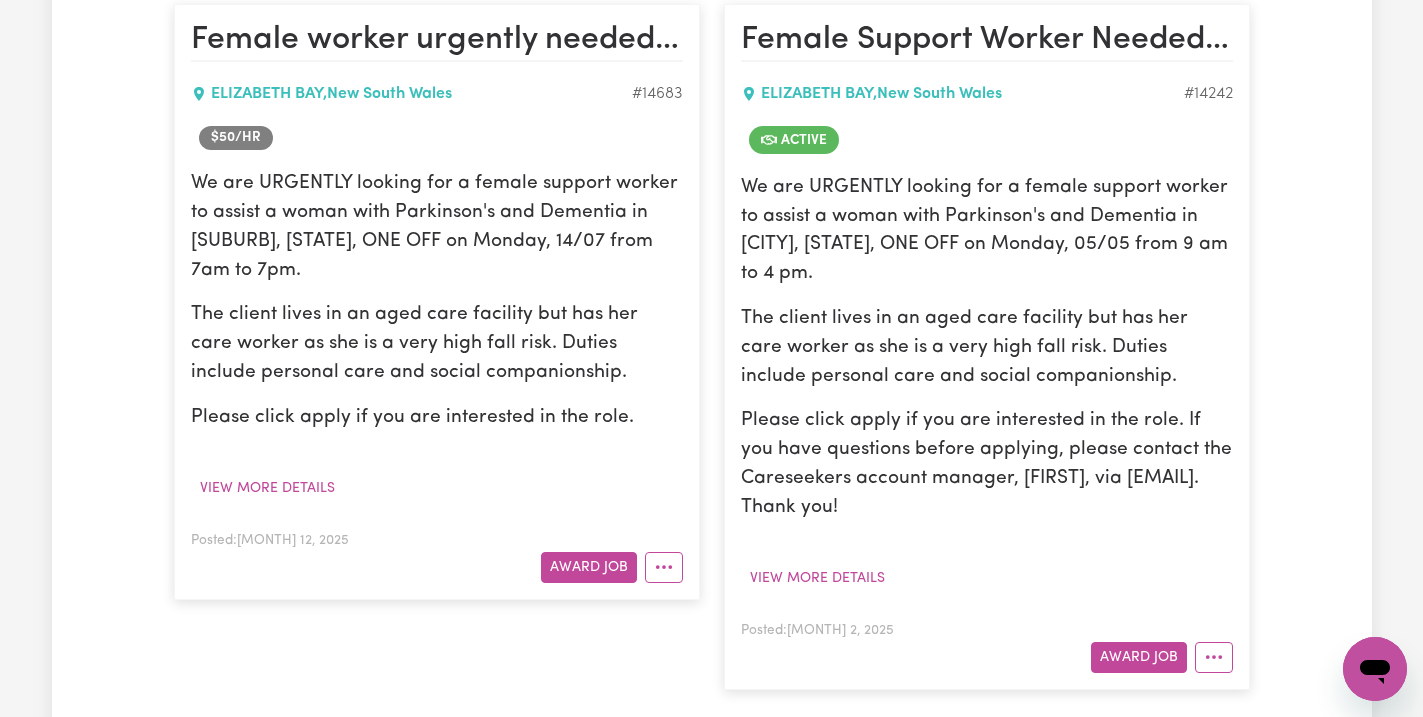 scroll, scrollTop: 633, scrollLeft: 0, axis: vertical 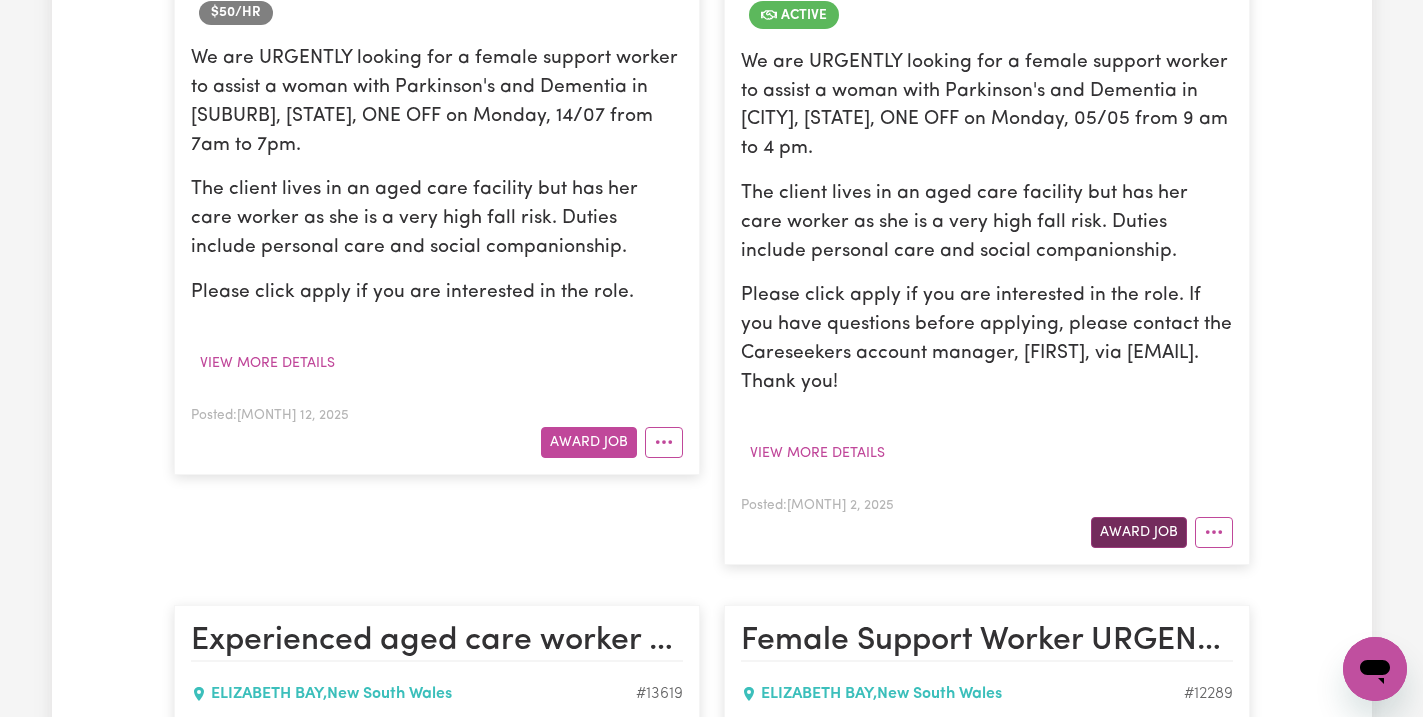 click on "Award Job" at bounding box center [1139, 532] 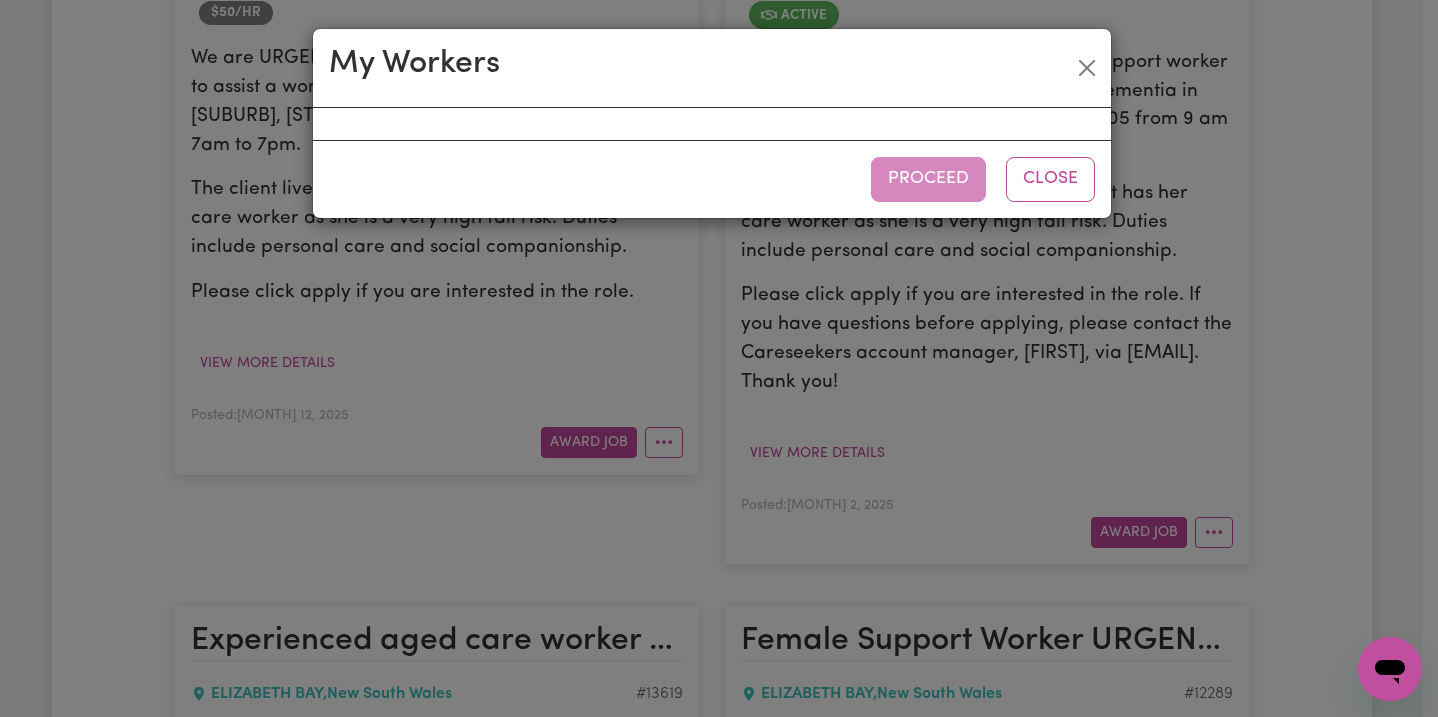 click on "Proceed Close" at bounding box center [712, 178] 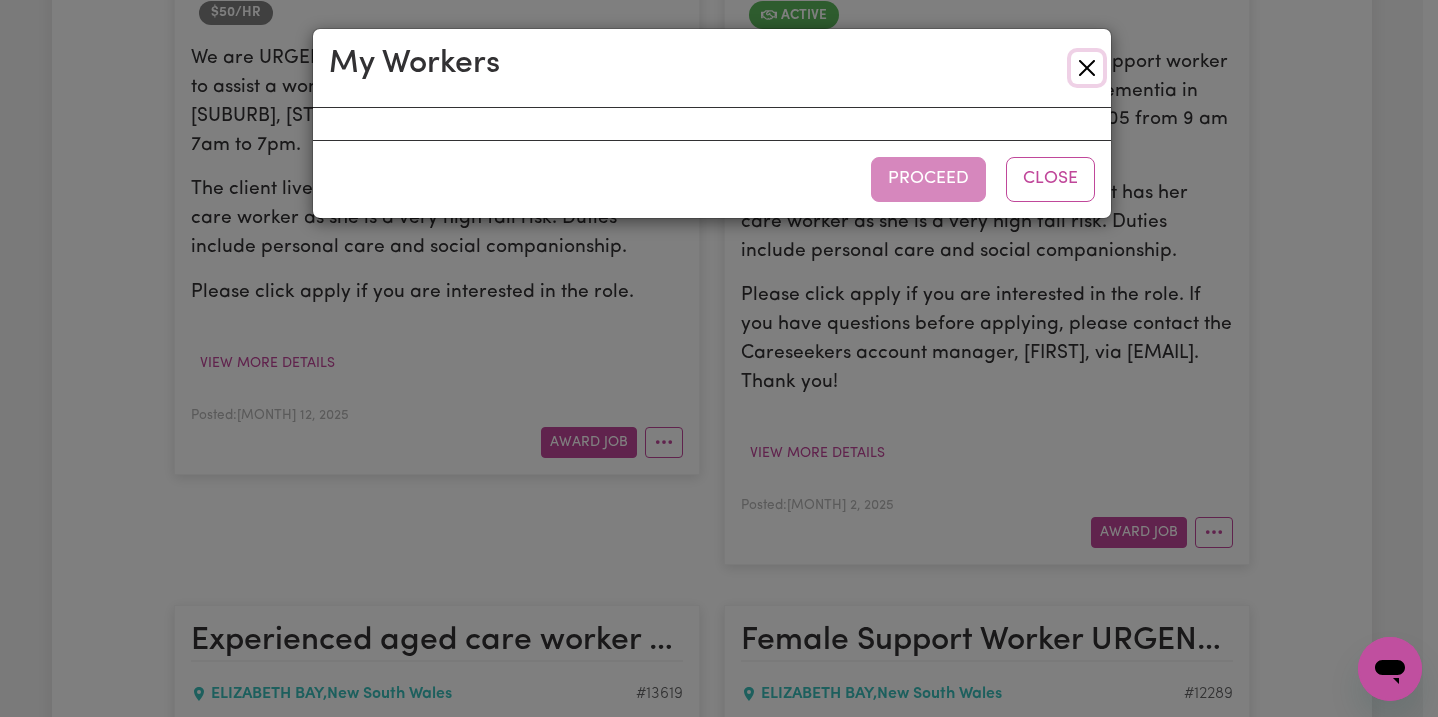 click at bounding box center (1087, 68) 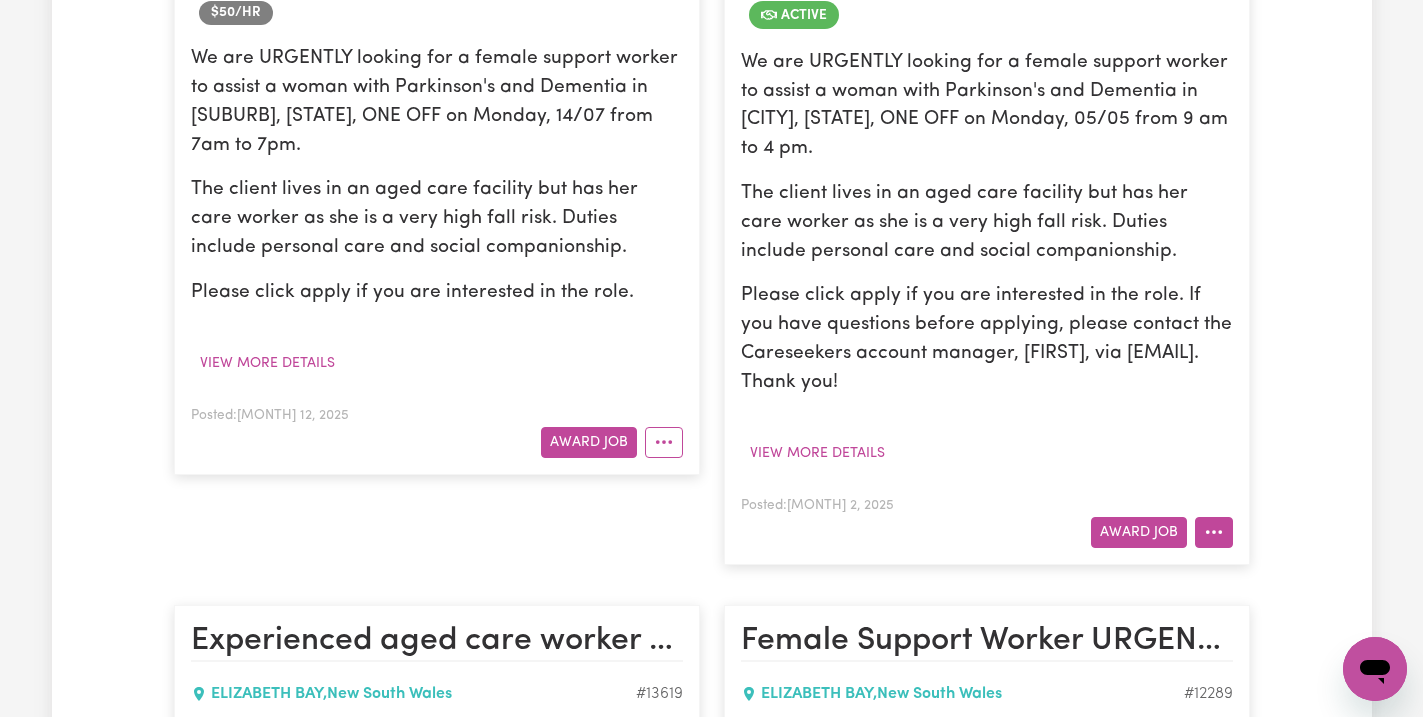 click at bounding box center (1214, 532) 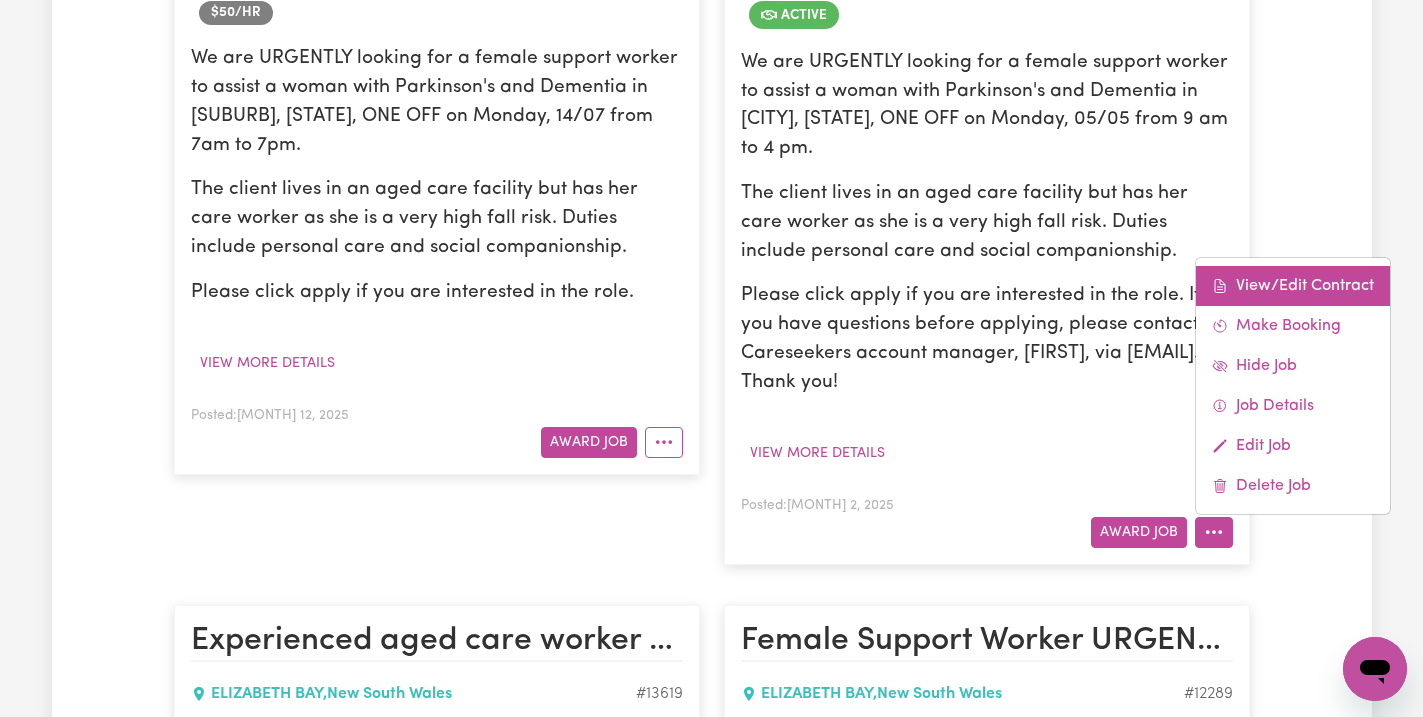 click 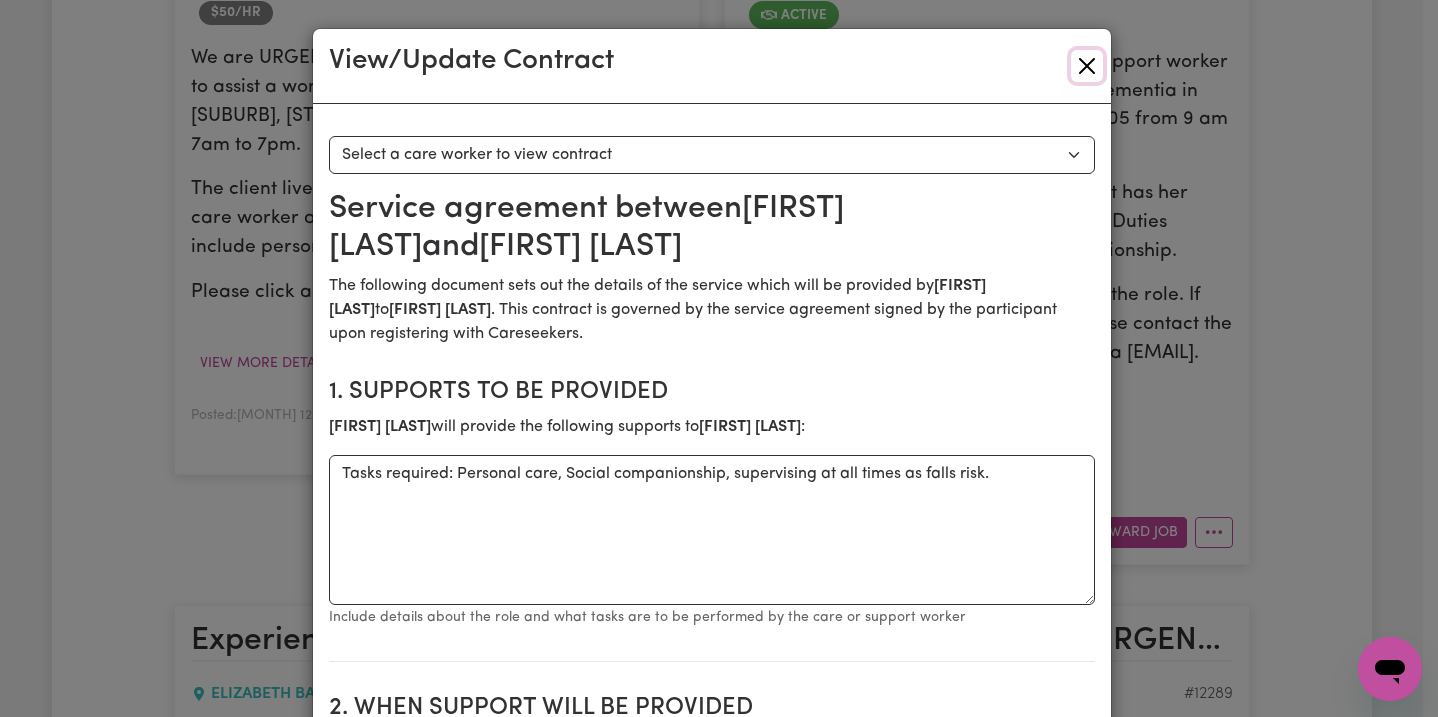 click at bounding box center (1087, 66) 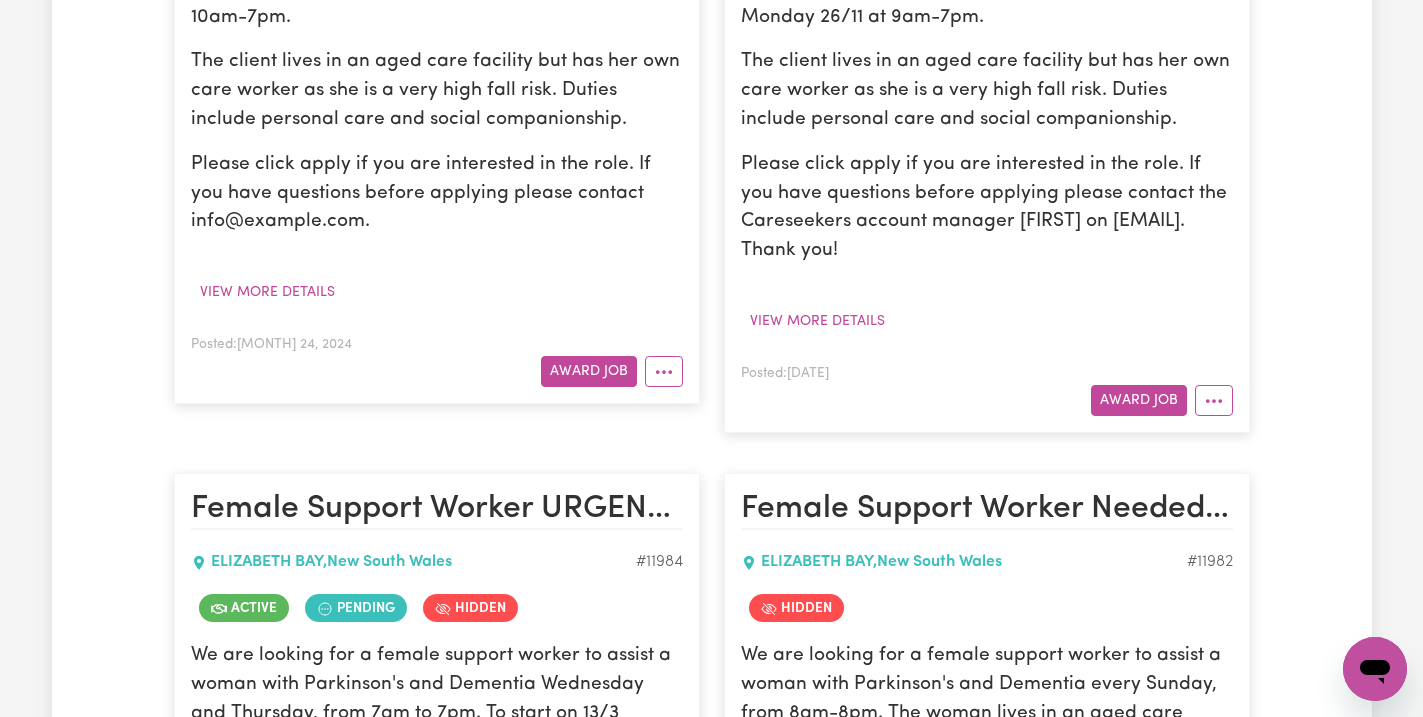 scroll, scrollTop: 1488, scrollLeft: 0, axis: vertical 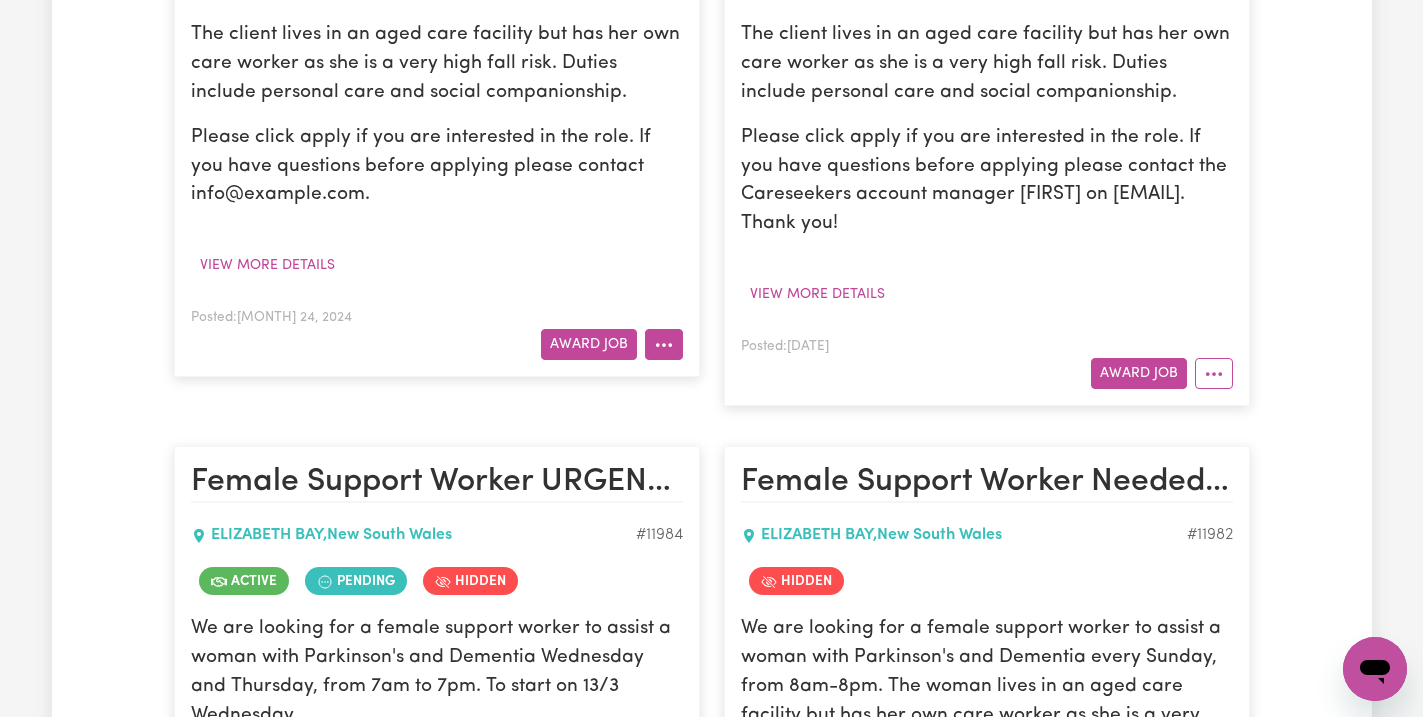 click at bounding box center [664, 344] 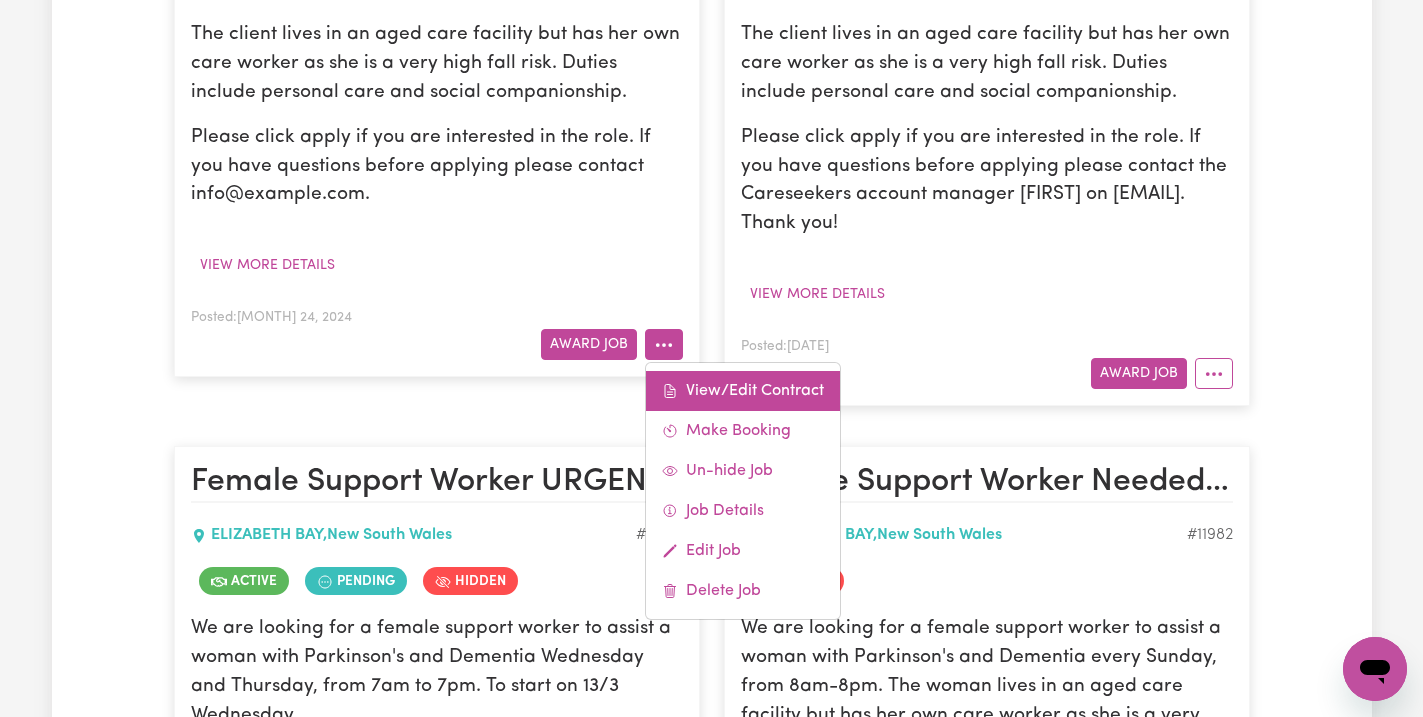 click on "View/Edit Contract" at bounding box center (743, 391) 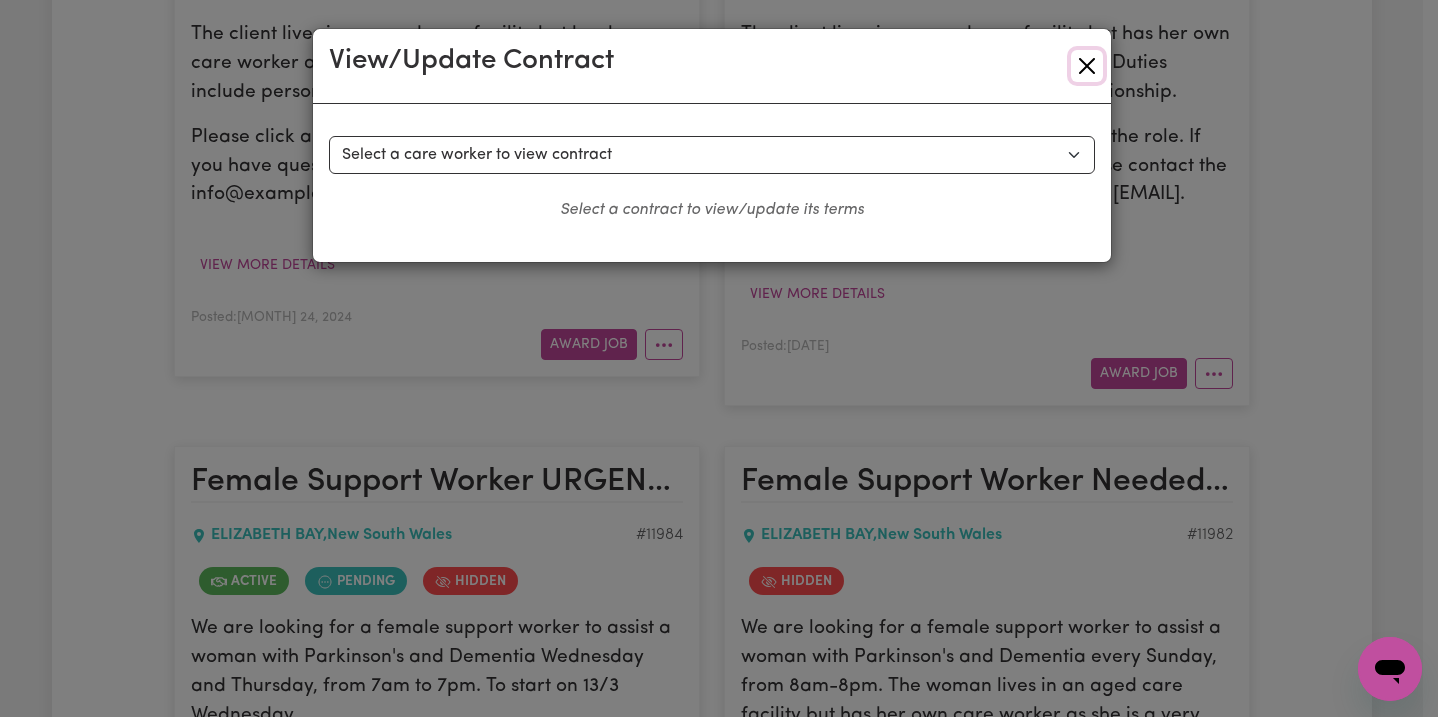 click at bounding box center [1087, 66] 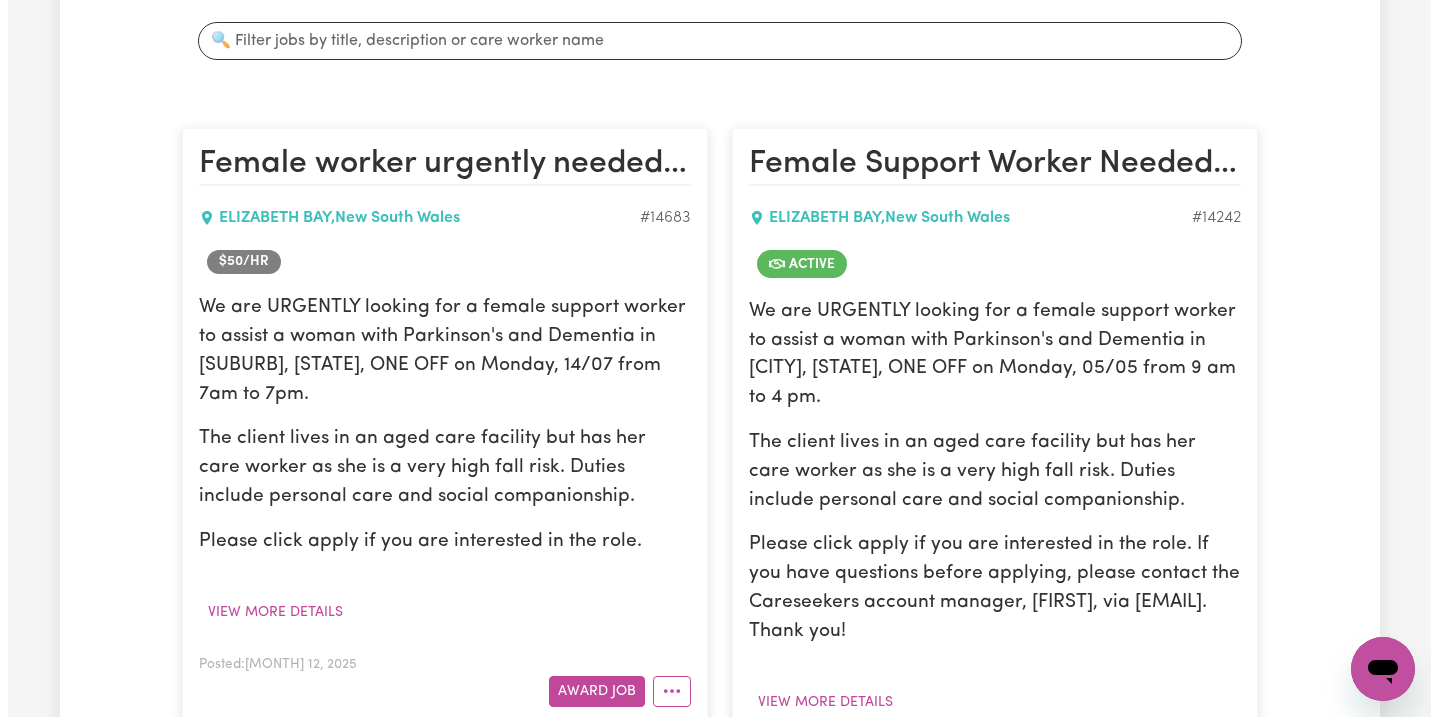scroll, scrollTop: 551, scrollLeft: 0, axis: vertical 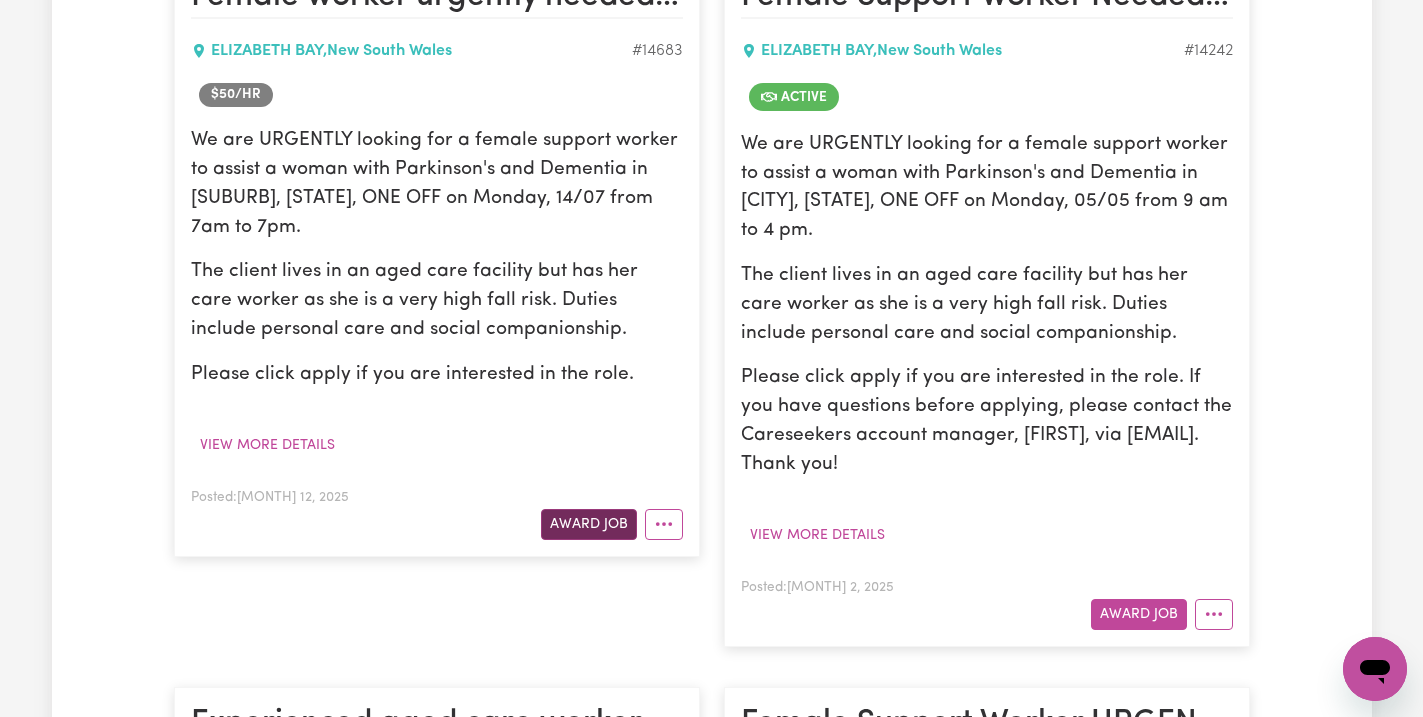 click on "Award Job" at bounding box center [589, 524] 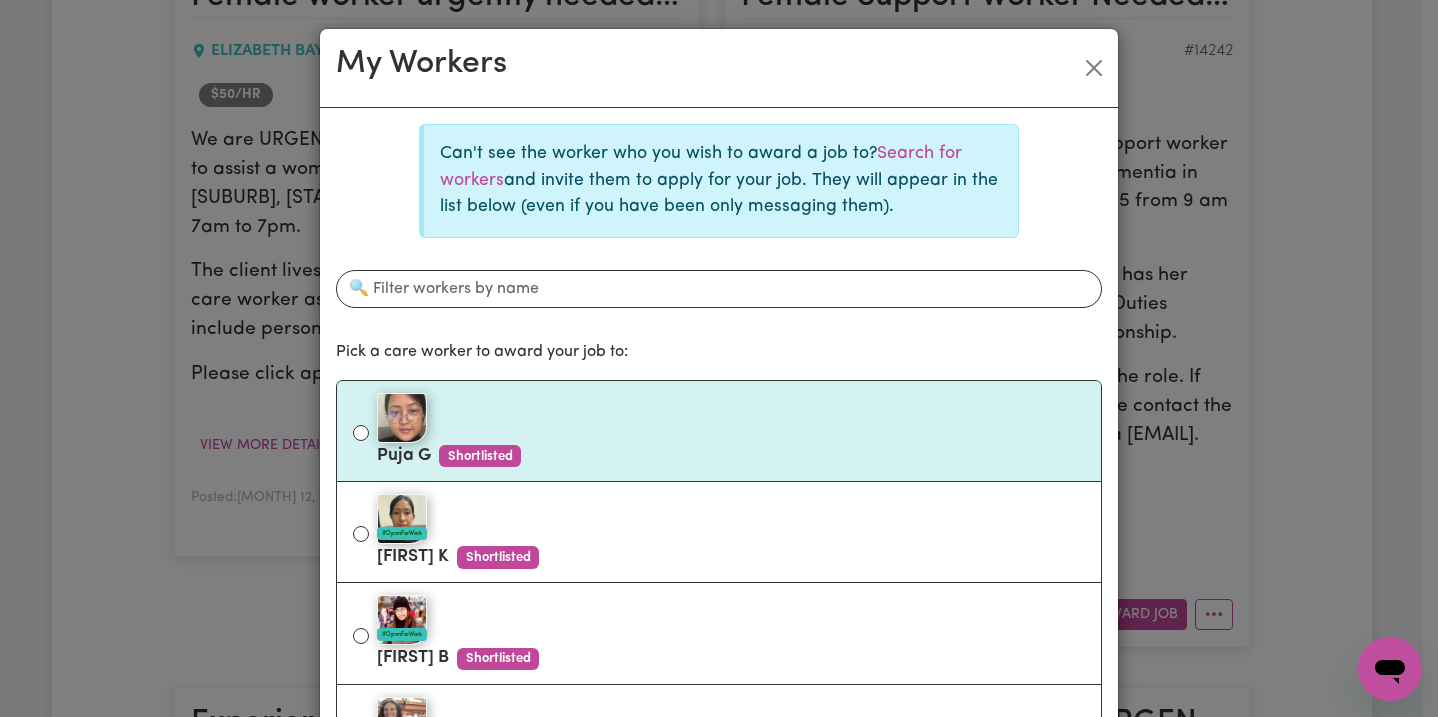 click on "[FIRST] [LAST] Shortlisted" at bounding box center [719, 431] 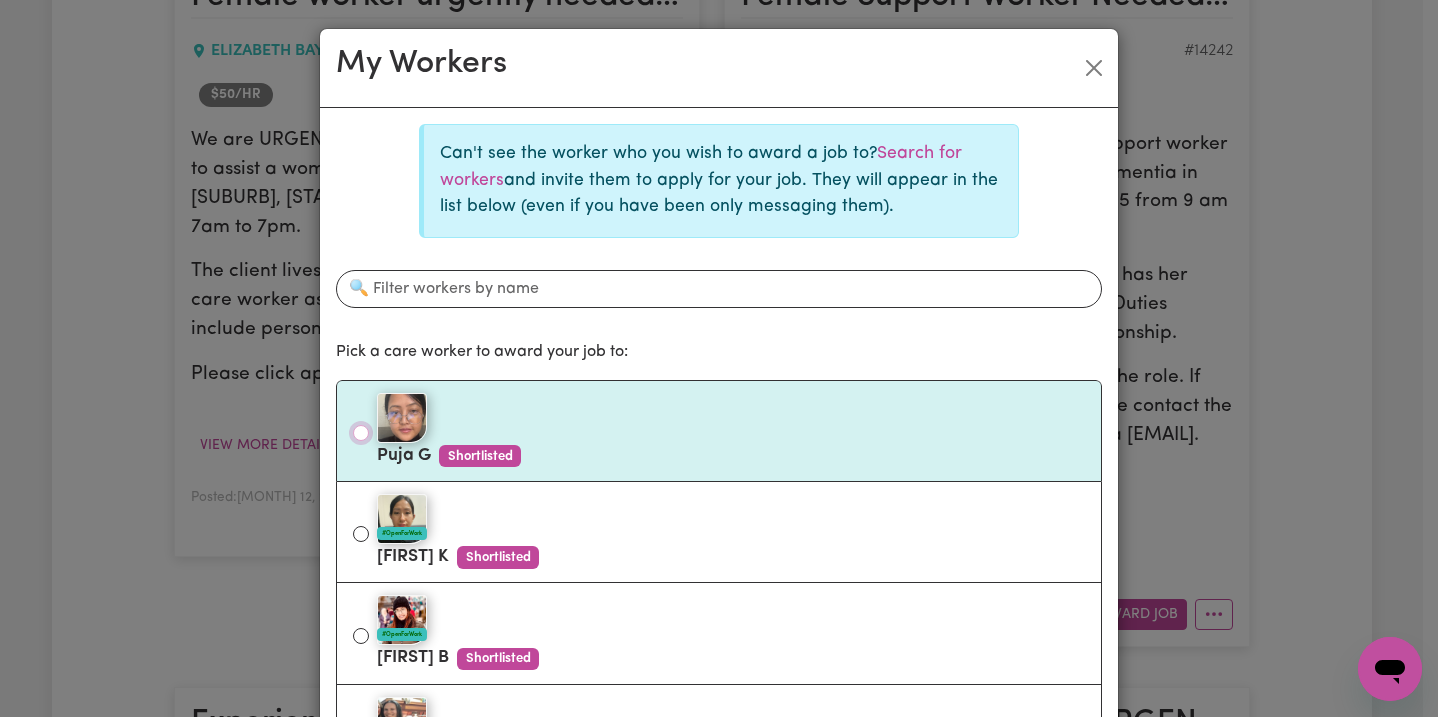click on "[FIRST] [LAST] Shortlisted" at bounding box center (361, 433) 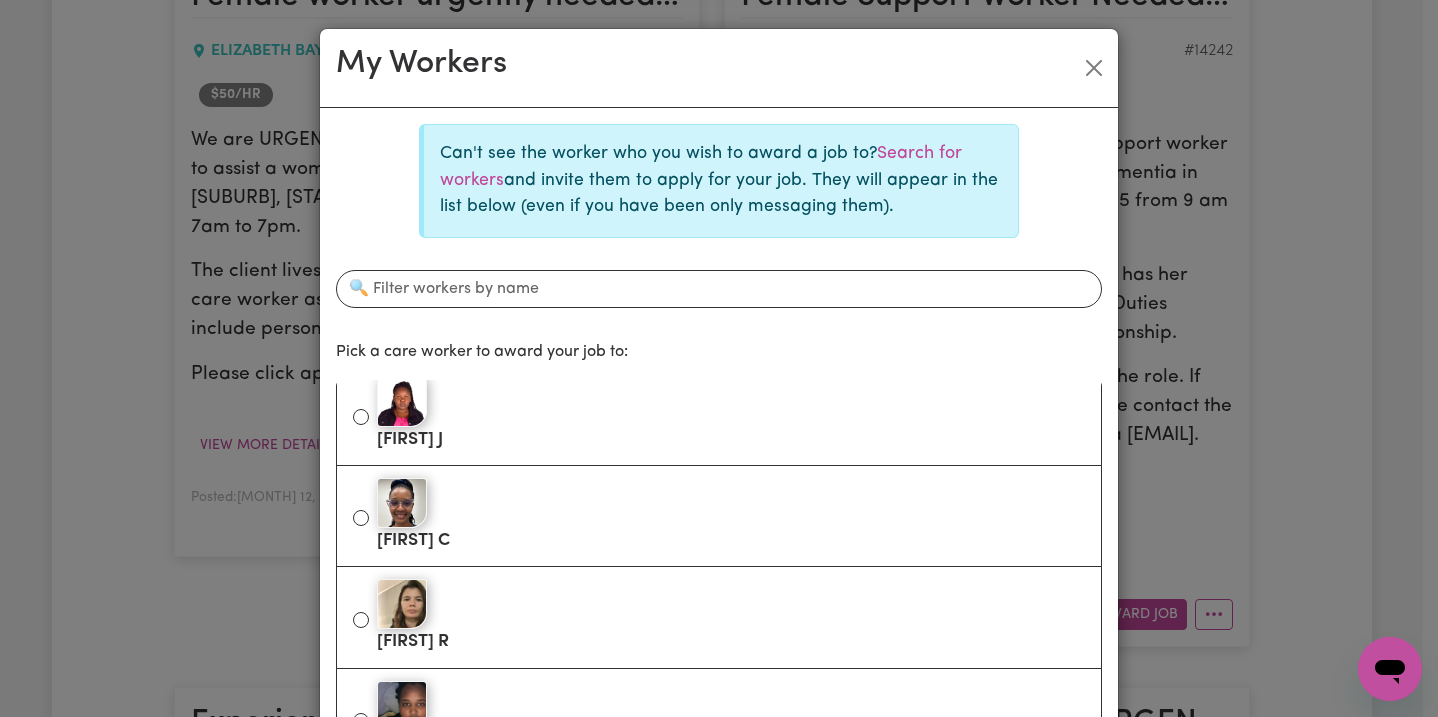 scroll, scrollTop: 2276, scrollLeft: 0, axis: vertical 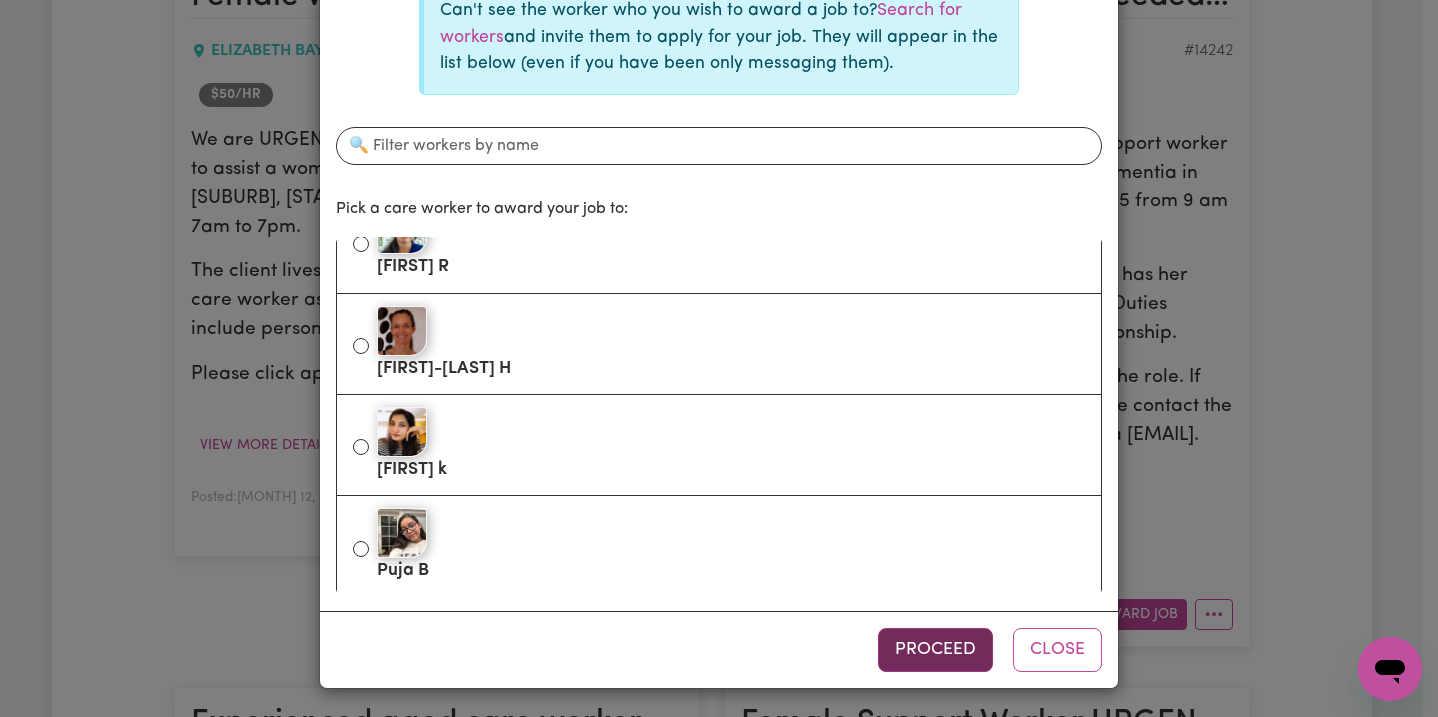 click on "Proceed" at bounding box center (935, 650) 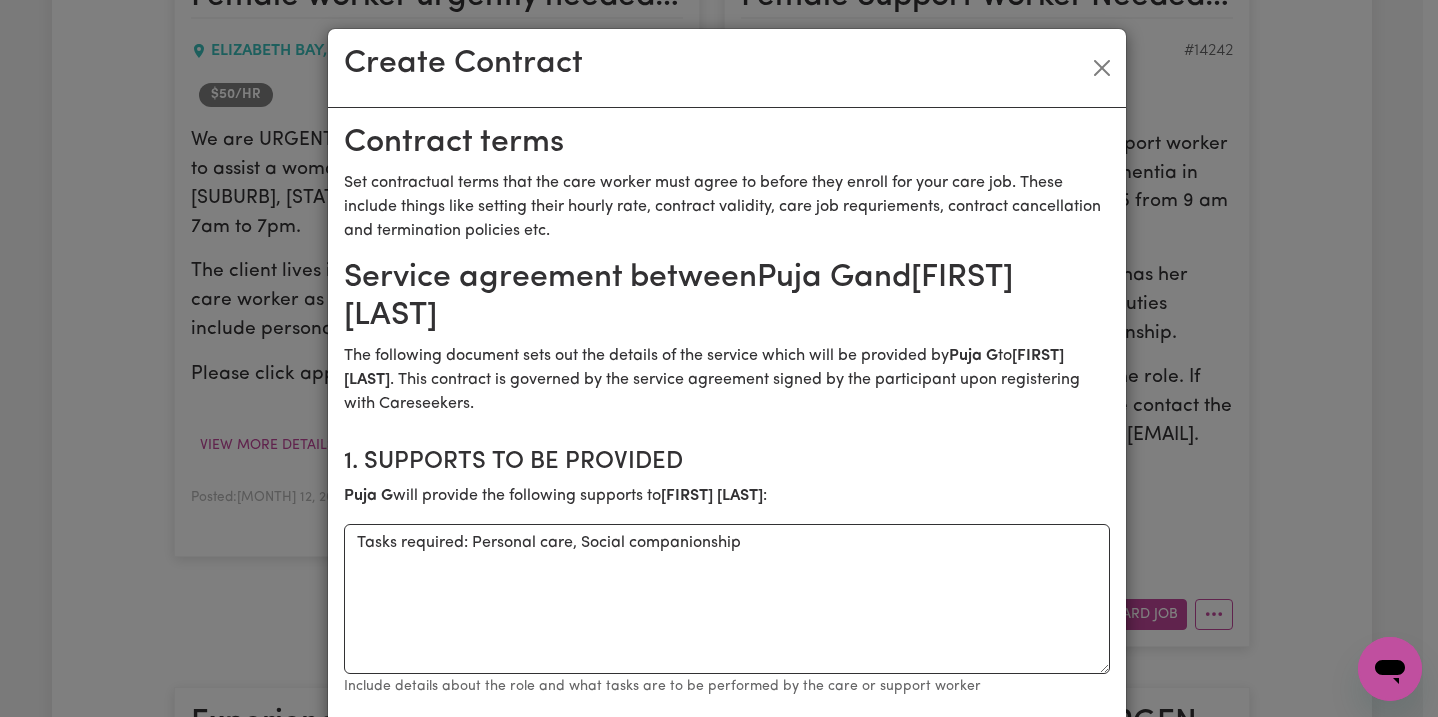 scroll, scrollTop: 390, scrollLeft: 0, axis: vertical 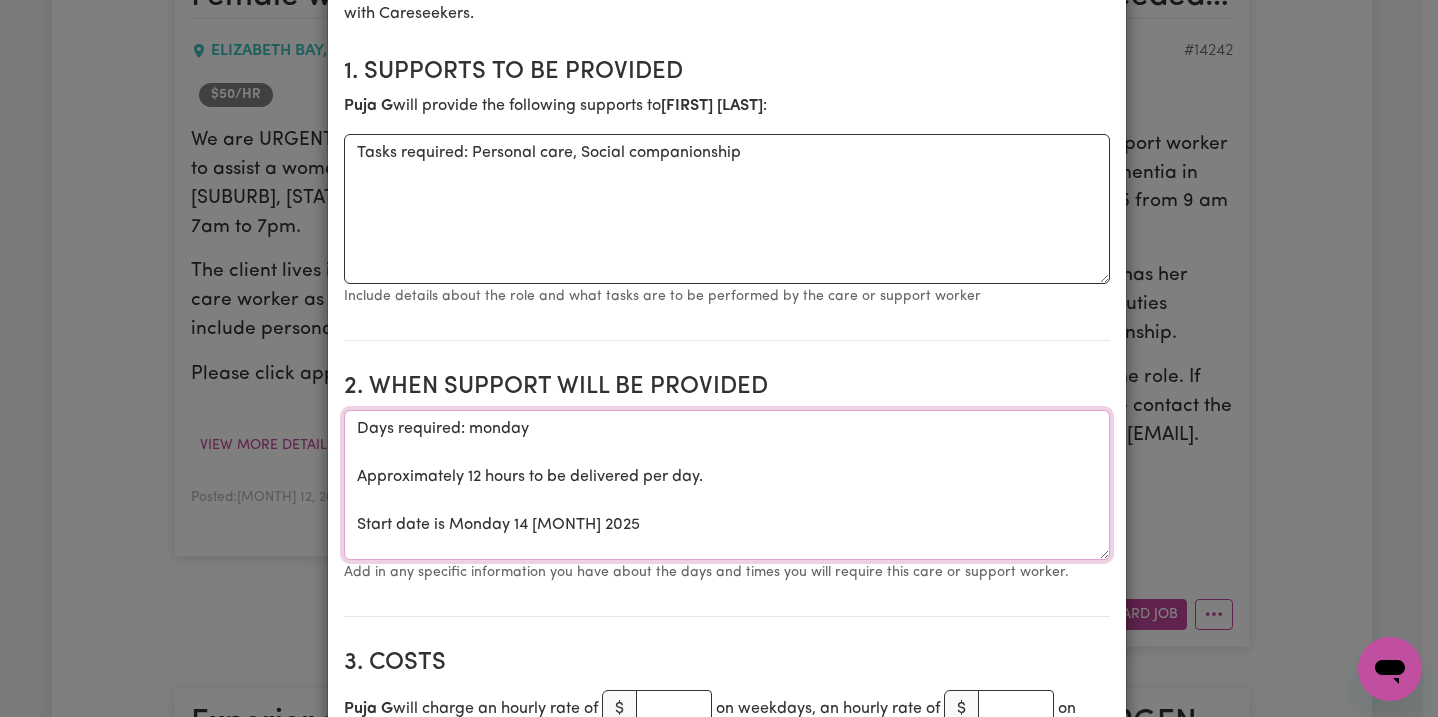drag, startPoint x: 672, startPoint y: 483, endPoint x: 144, endPoint y: 371, distance: 539.7481 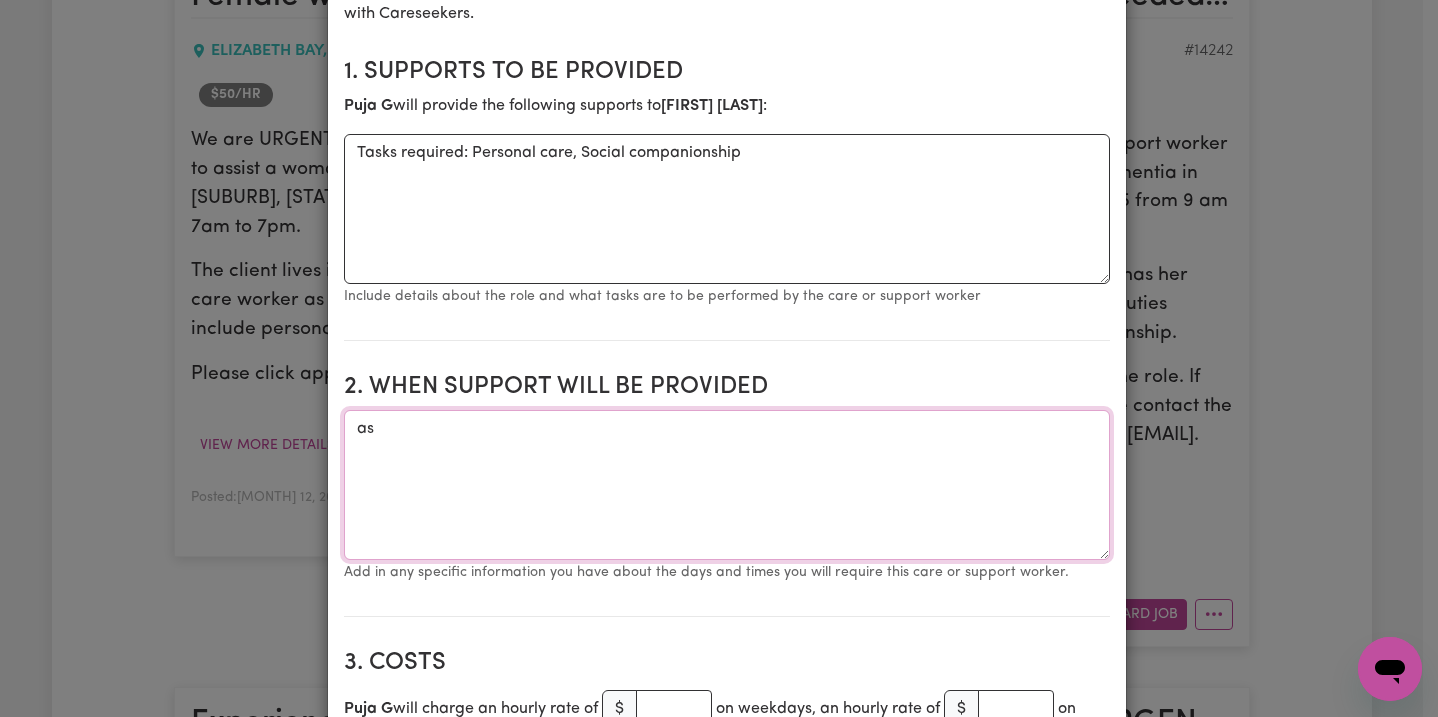 type on "a" 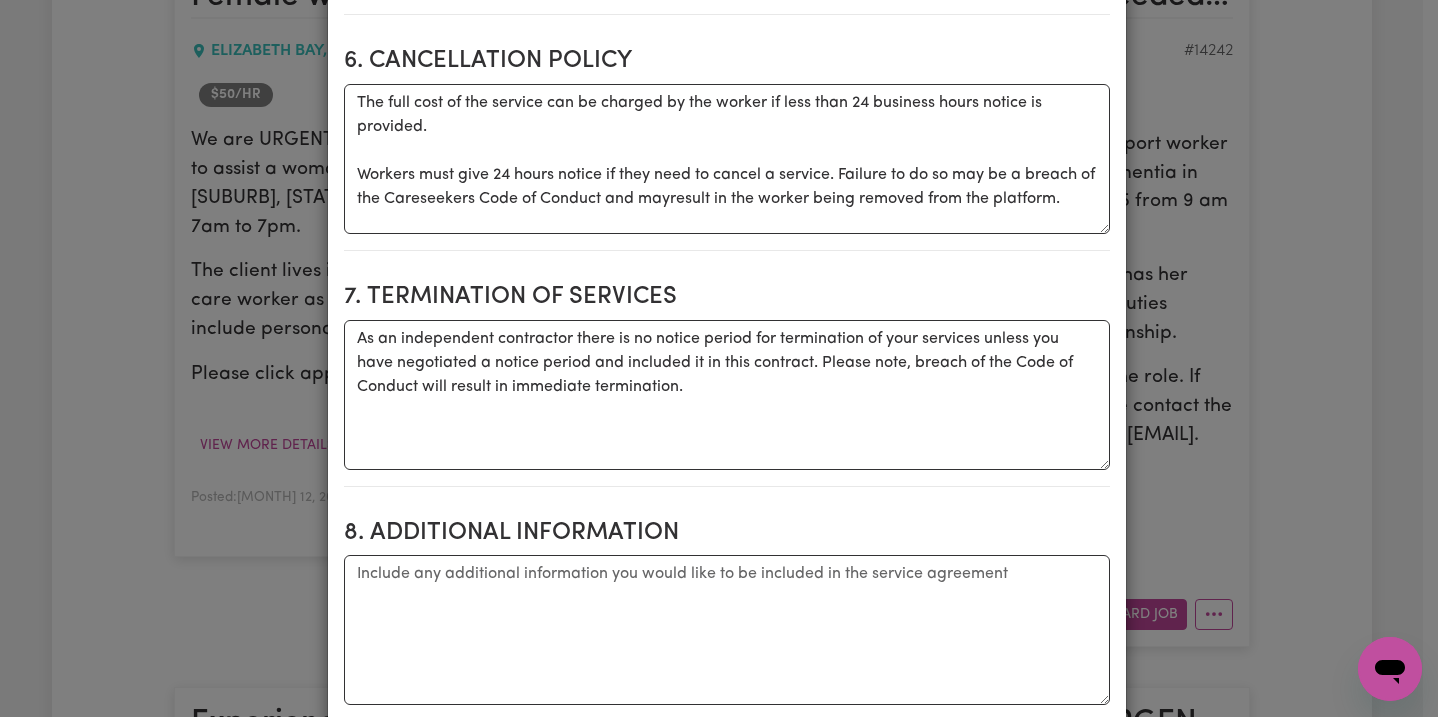 scroll, scrollTop: 1663, scrollLeft: 0, axis: vertical 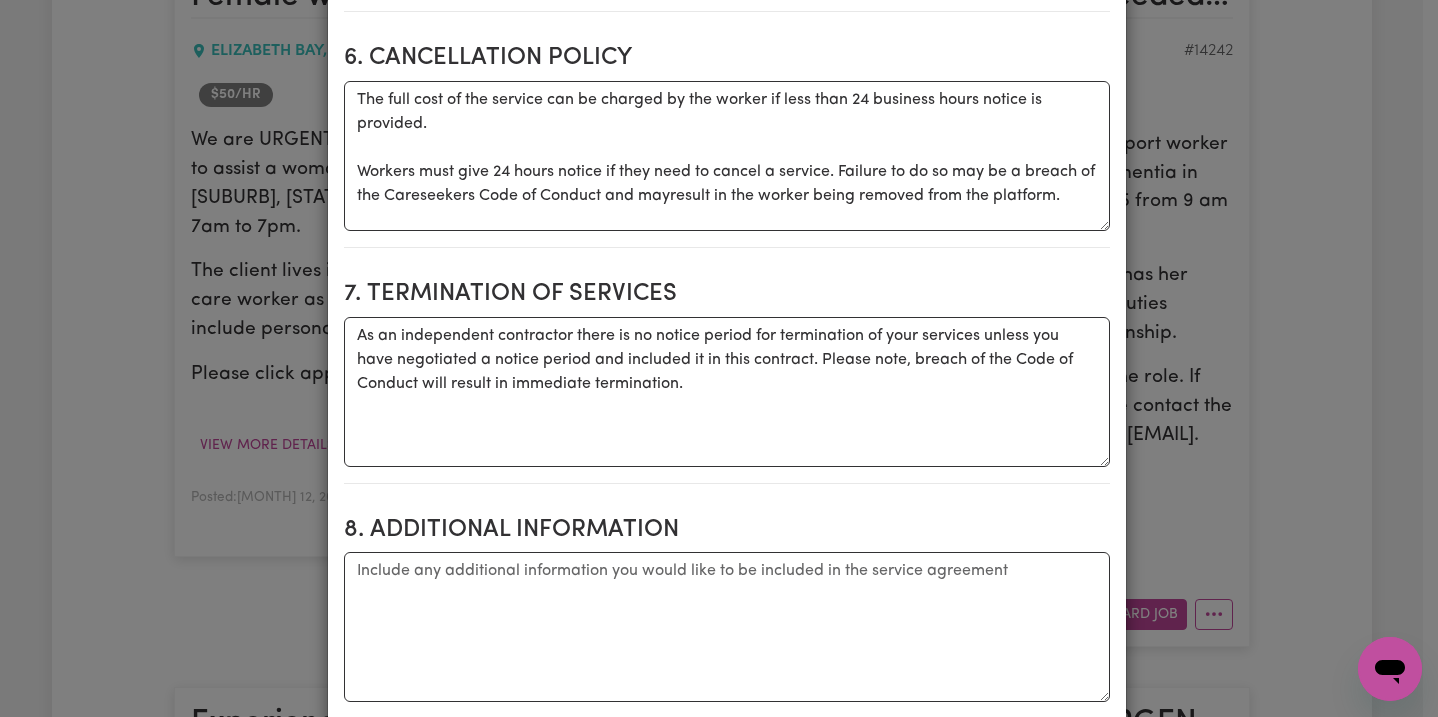 type on "As requested" 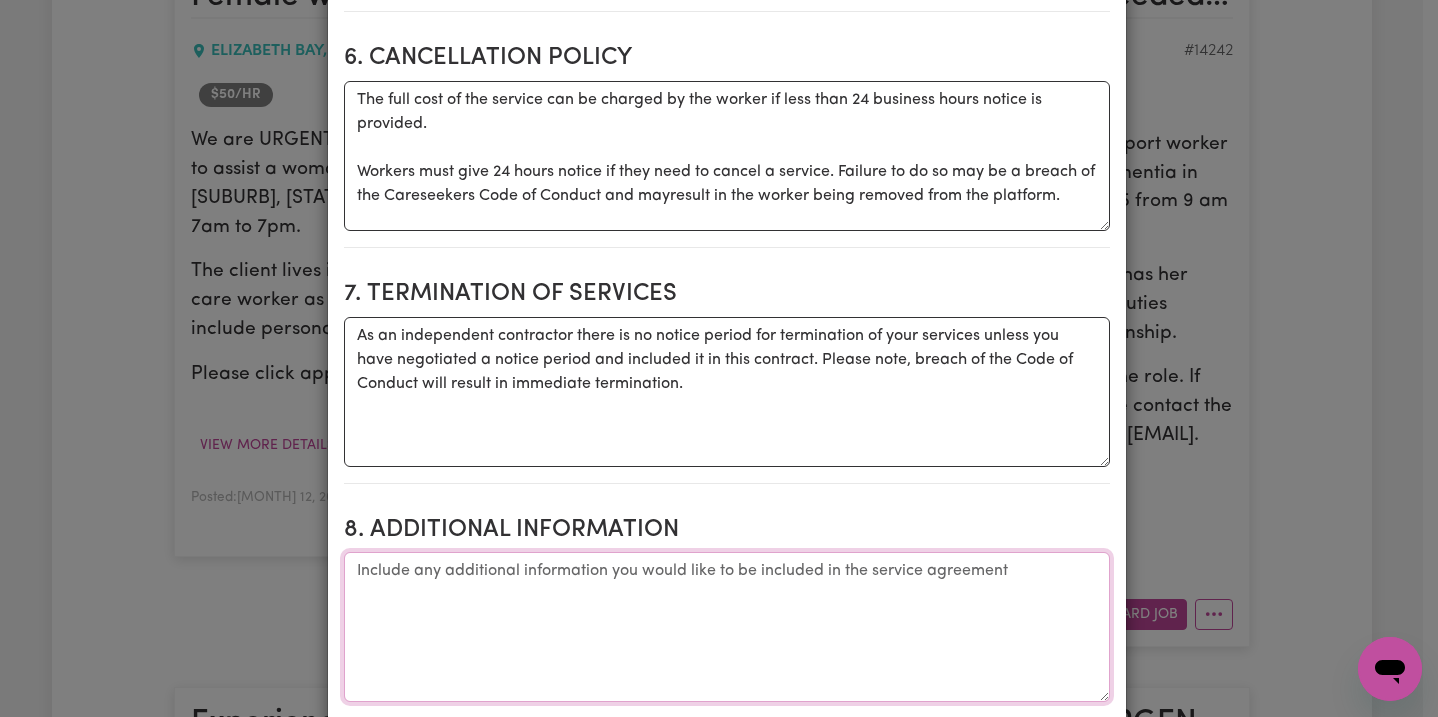 click on "Additional information" at bounding box center [727, 627] 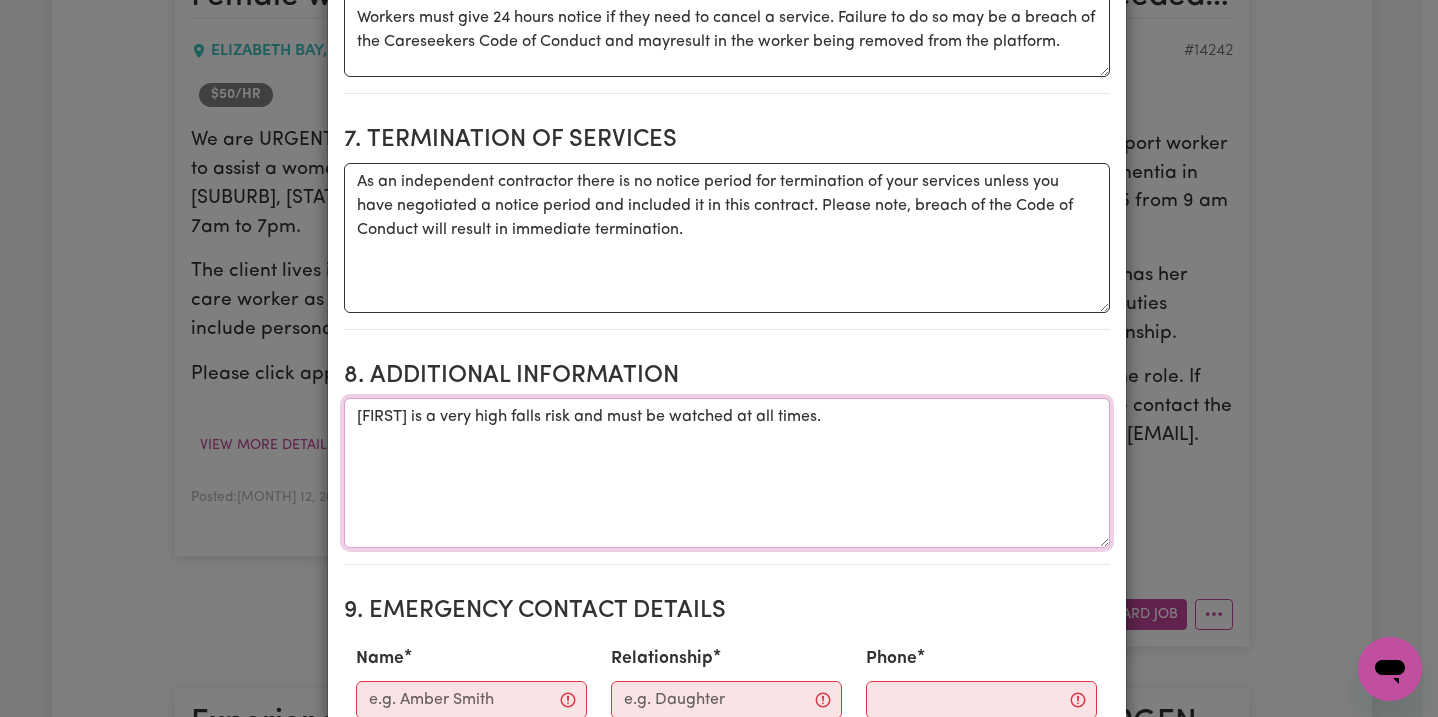 scroll, scrollTop: 1864, scrollLeft: 0, axis: vertical 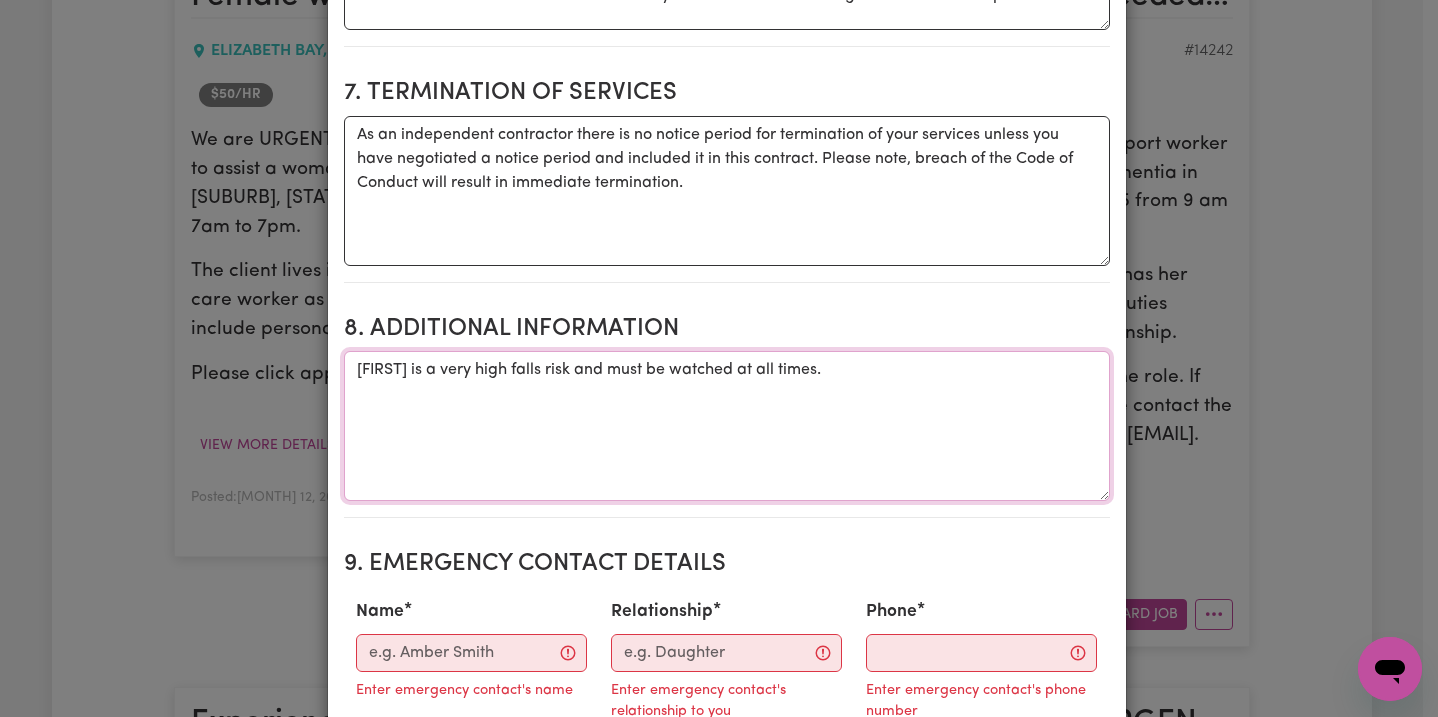 drag, startPoint x: 721, startPoint y: 340, endPoint x: 657, endPoint y: 334, distance: 64.28063 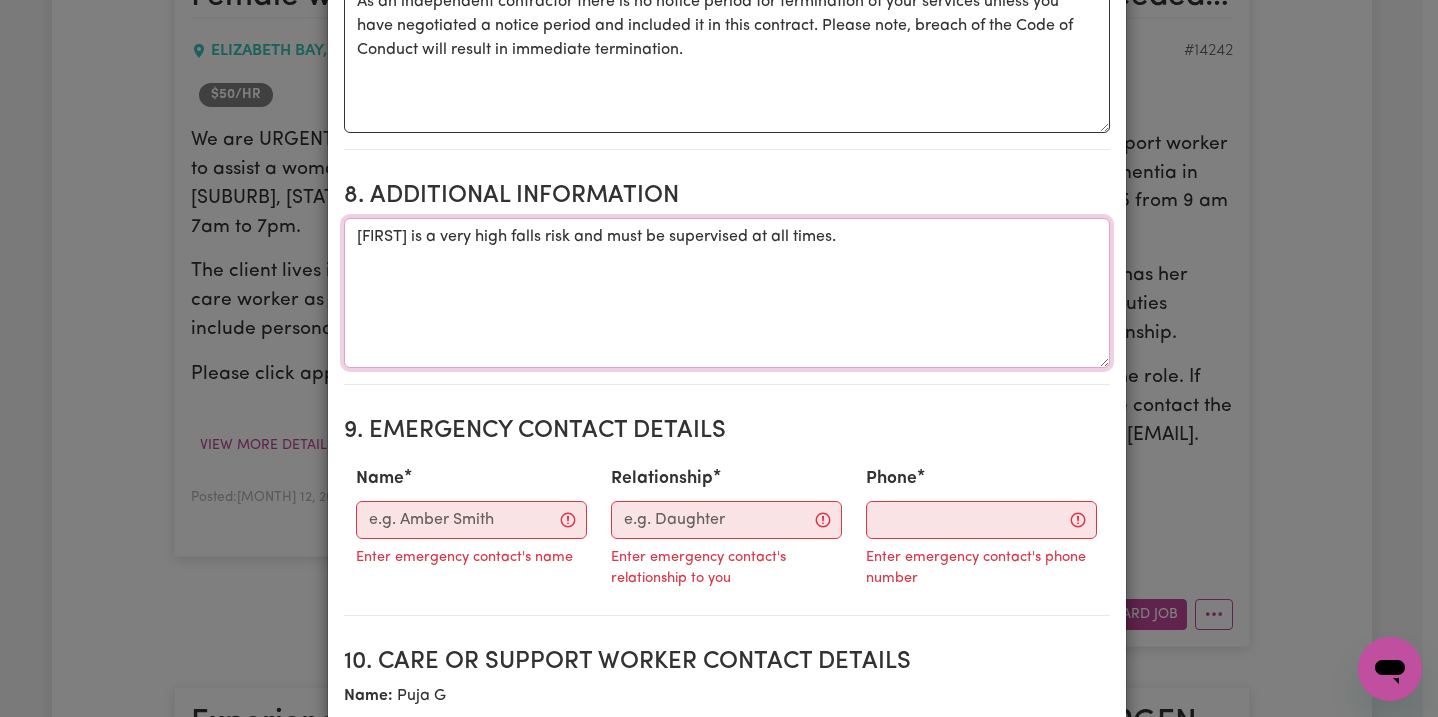 scroll, scrollTop: 2049, scrollLeft: 0, axis: vertical 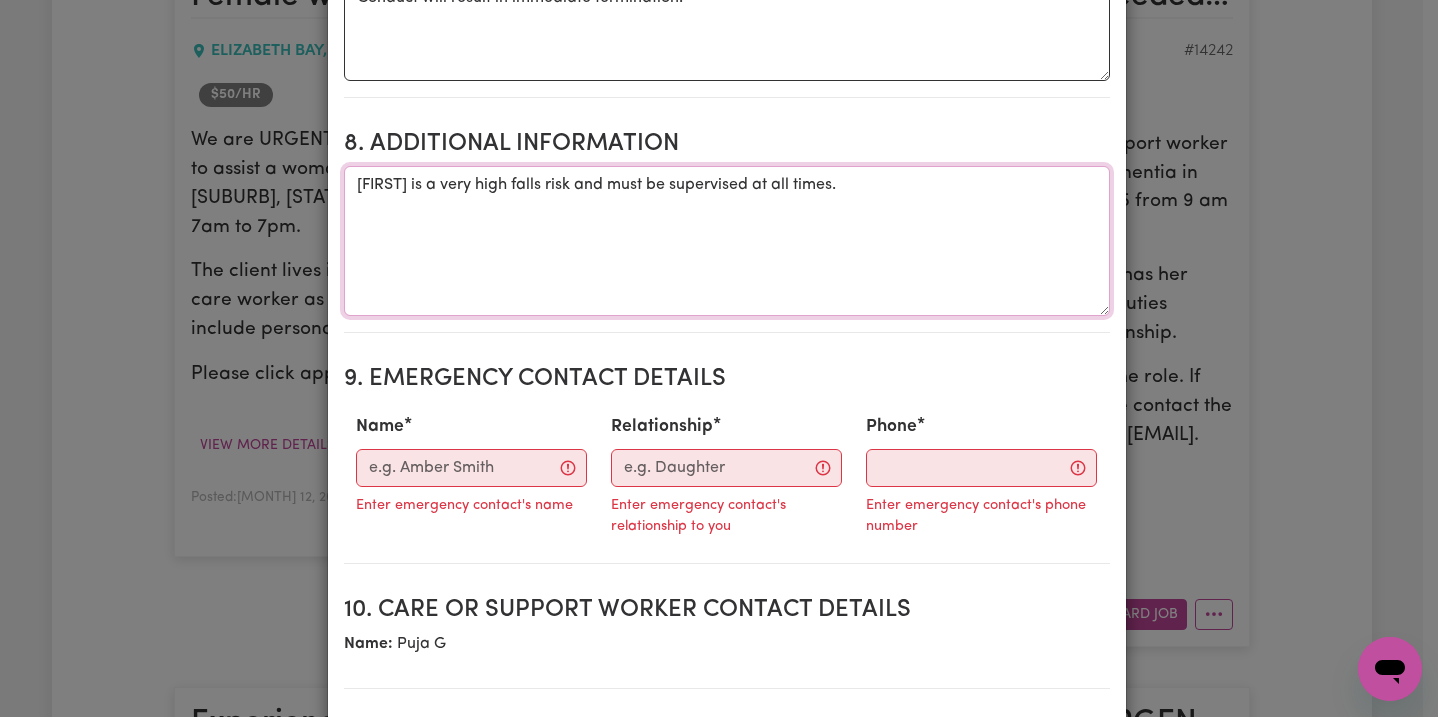 type on "[FIRST] is a very high falls risk and must be supervised at all times." 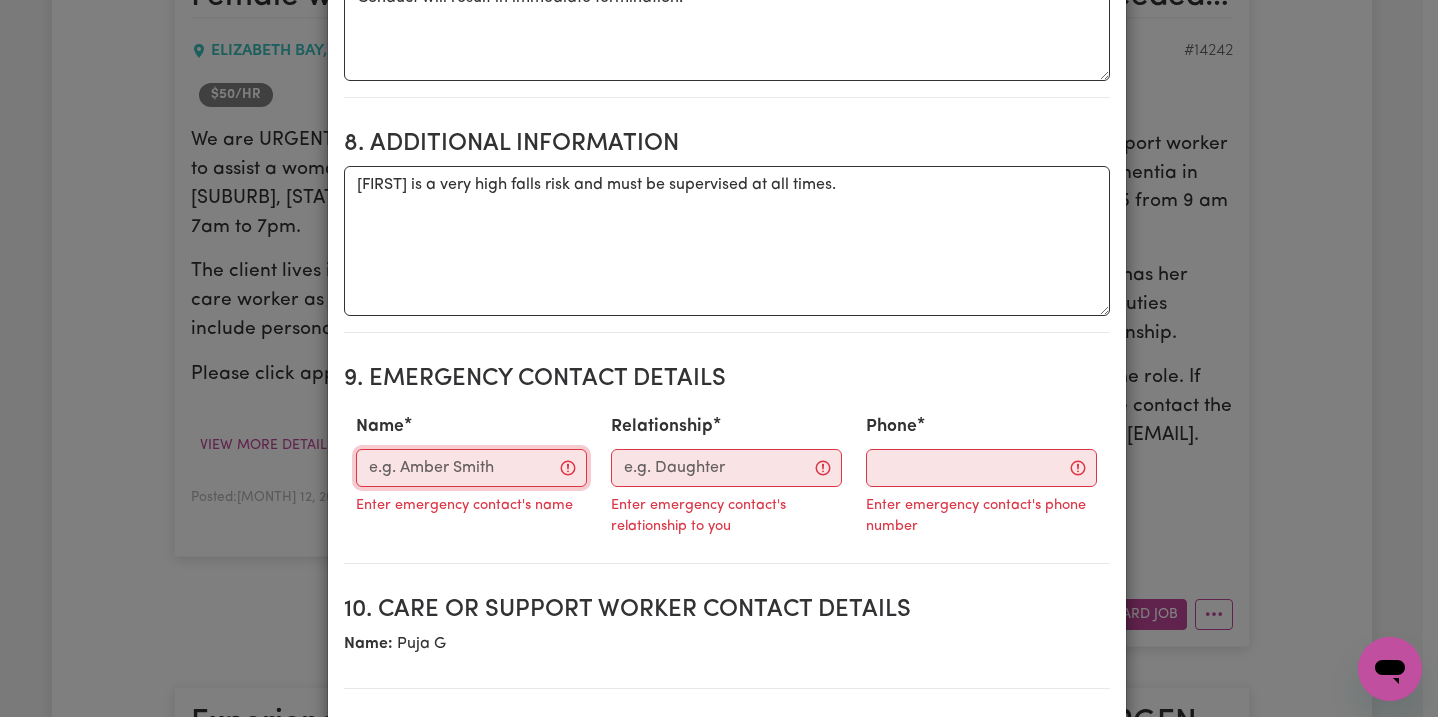 click on "Name" at bounding box center (471, 468) 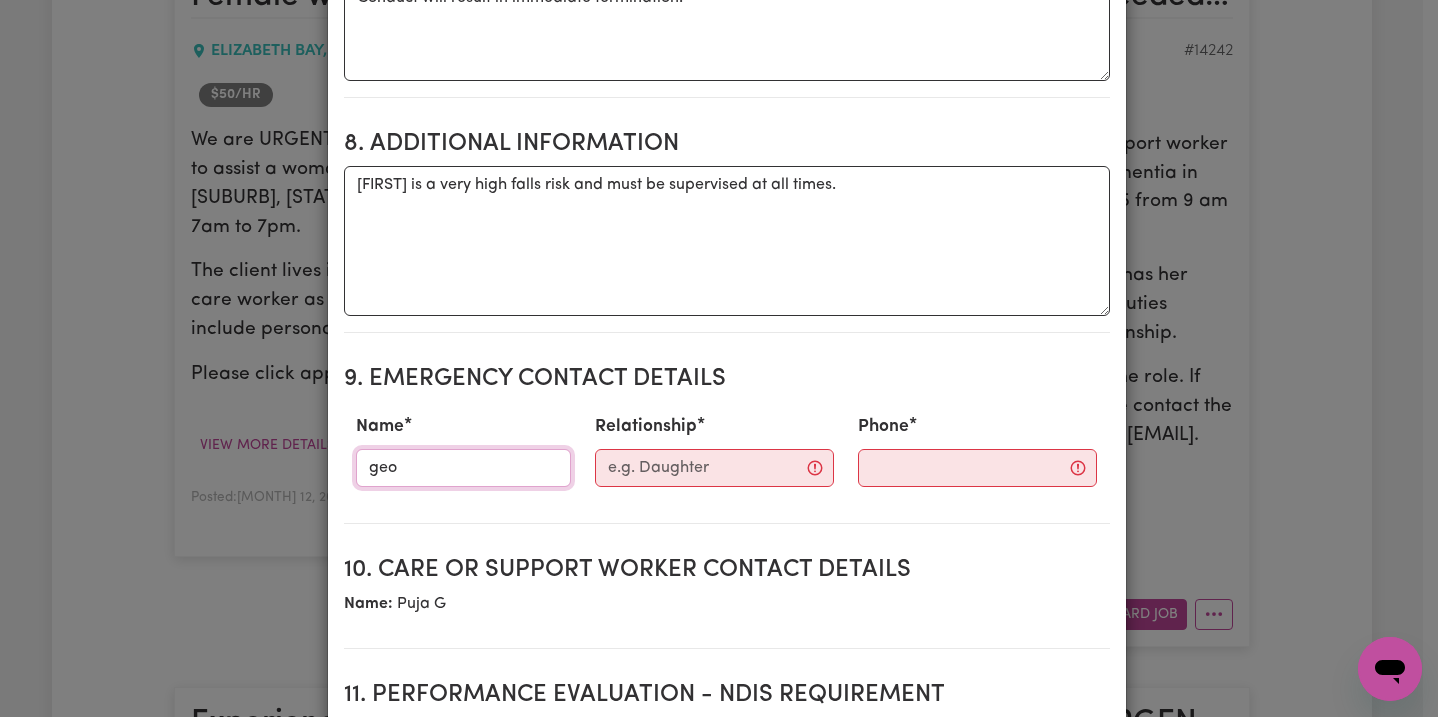 type on "[FIRST]" 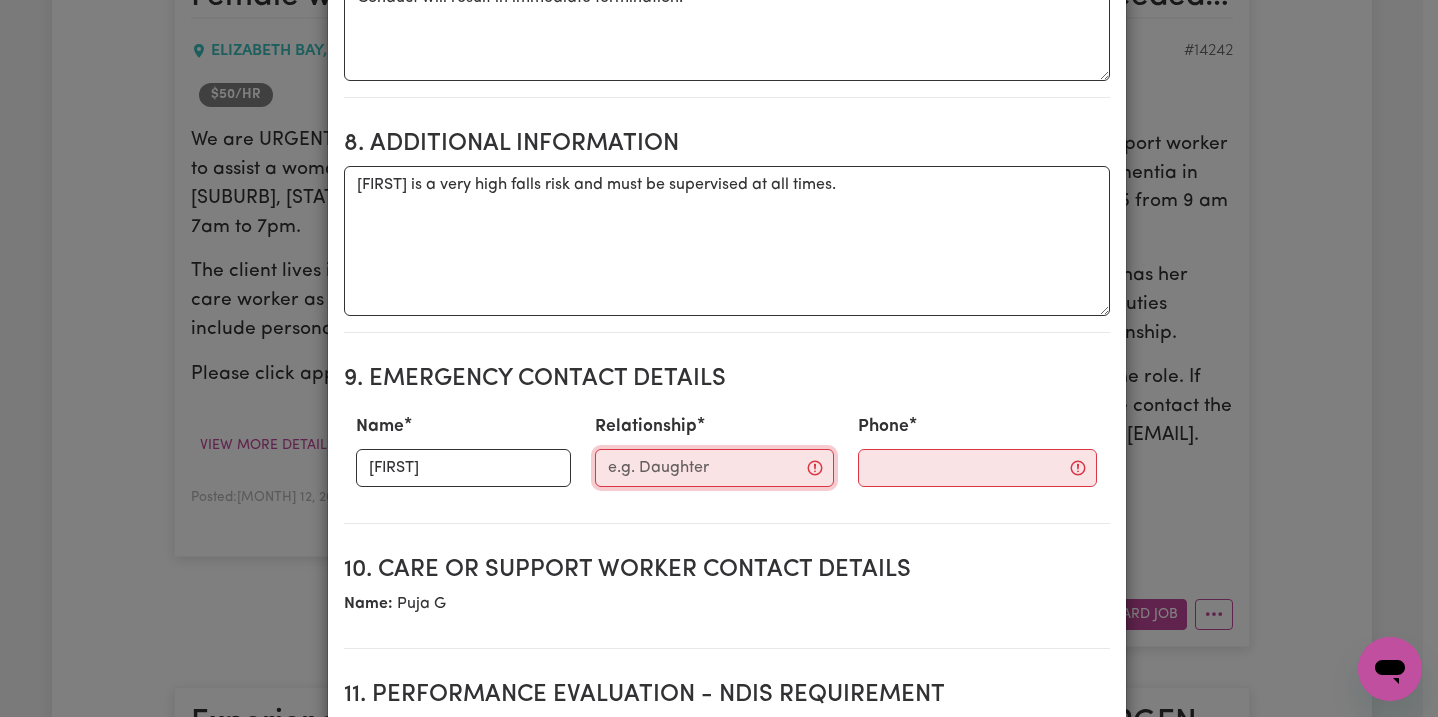 click on "Relationship" at bounding box center (714, 468) 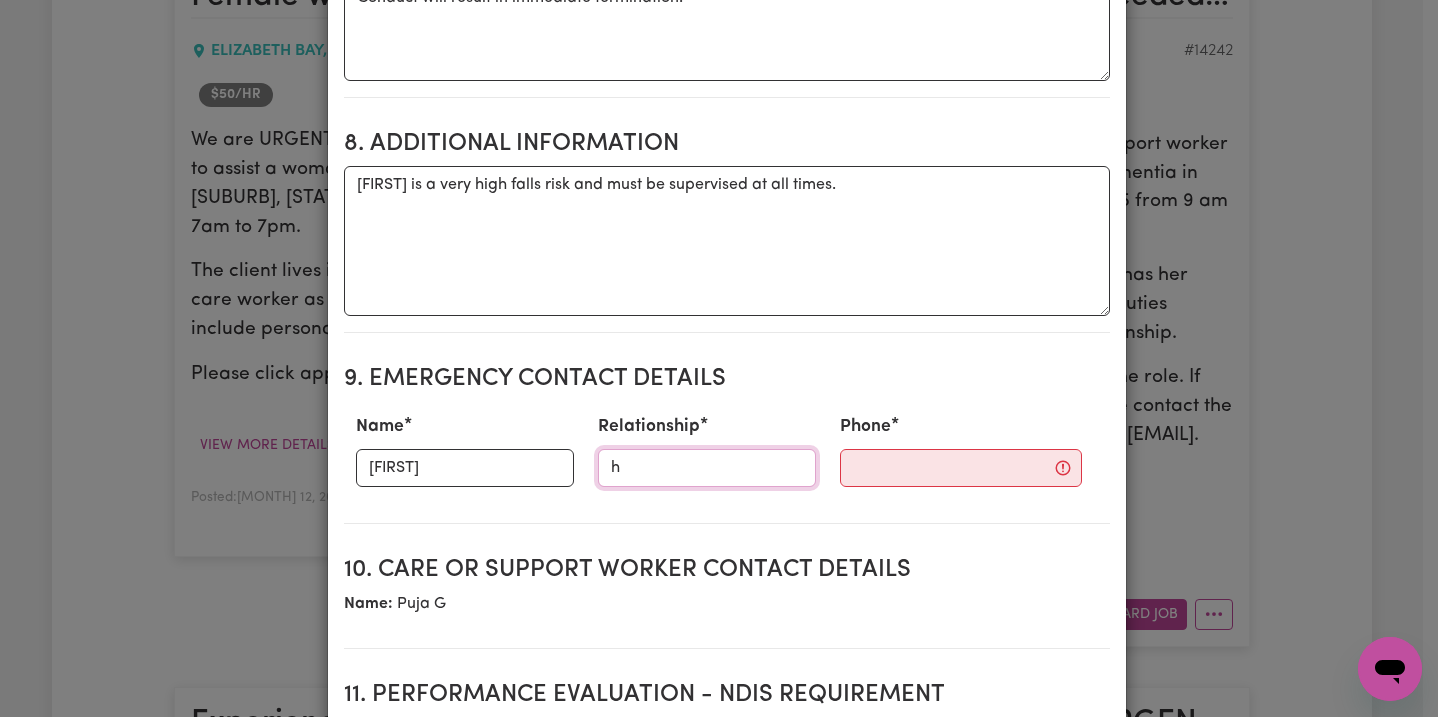 type on "husband" 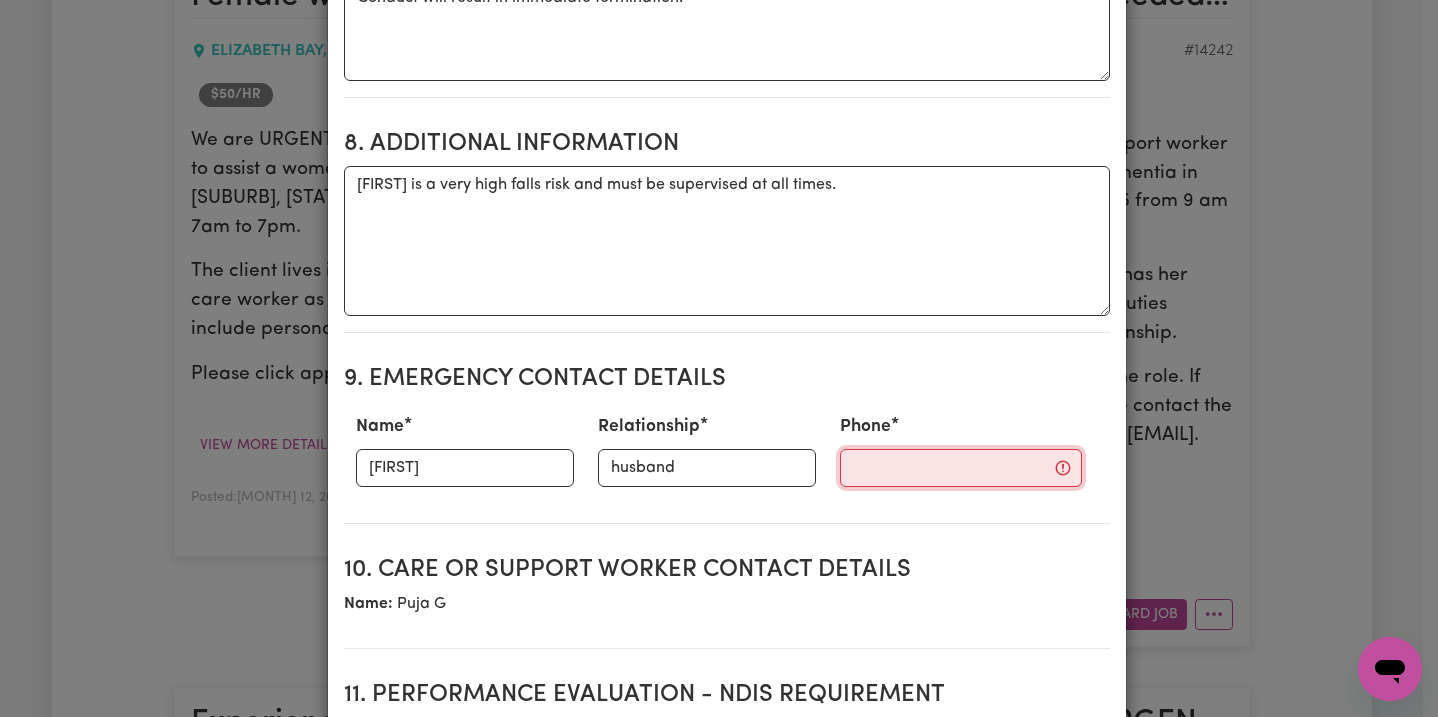 click on "Phone" at bounding box center [961, 468] 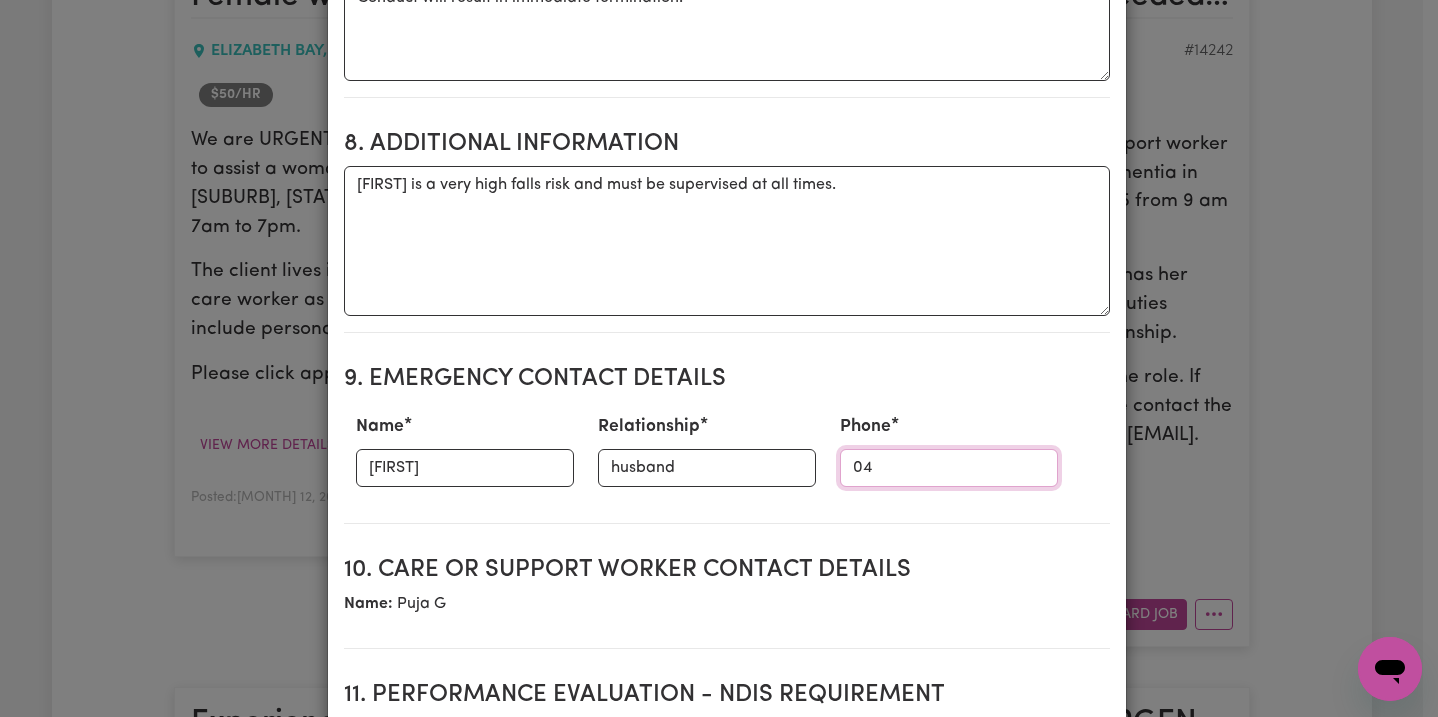 type on "[PHONE]" 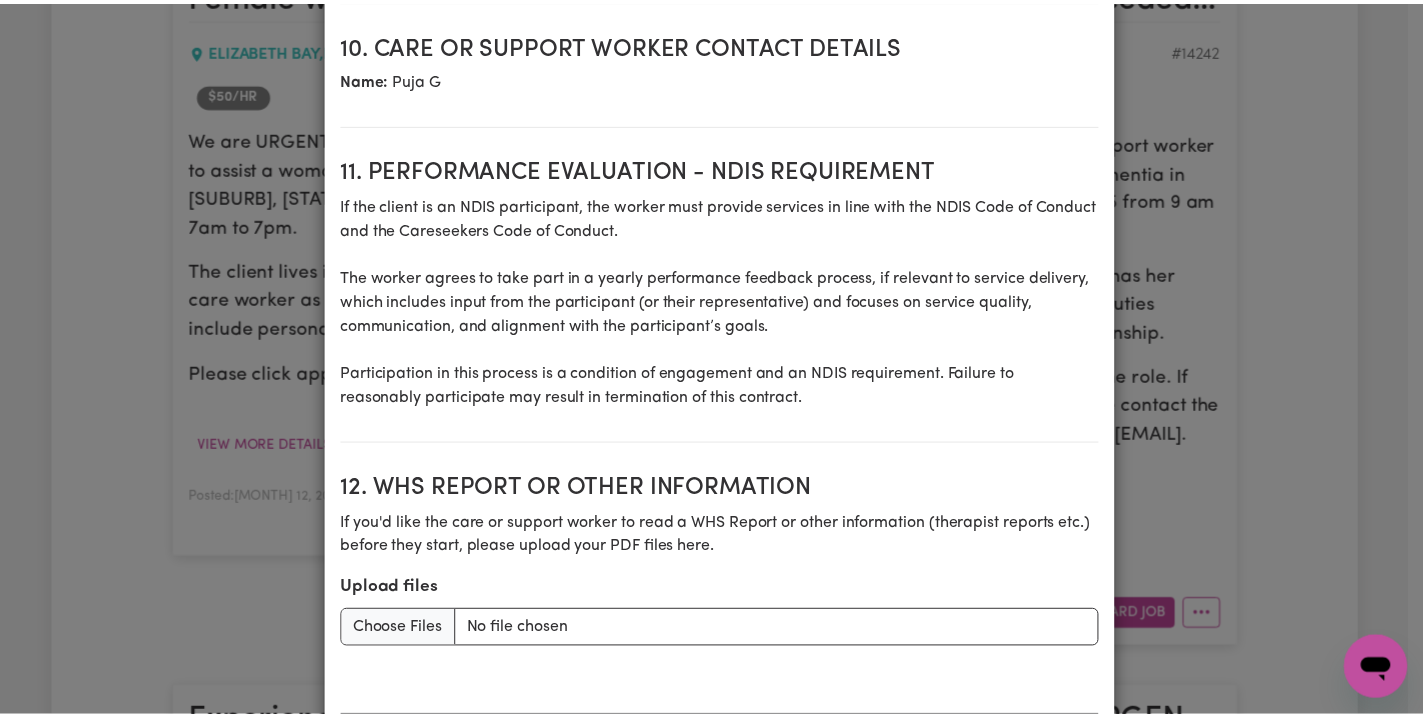 scroll, scrollTop: 2656, scrollLeft: 0, axis: vertical 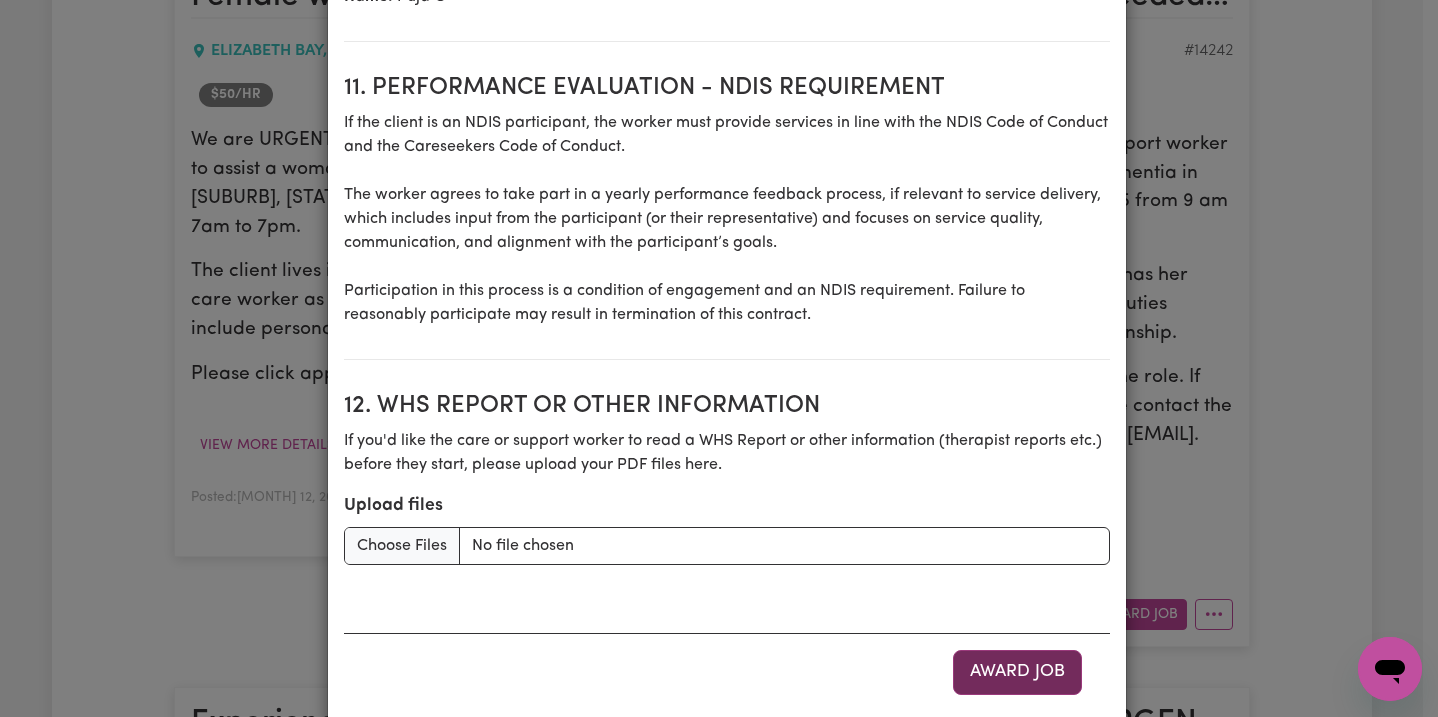click on "Award Job" at bounding box center (1017, 672) 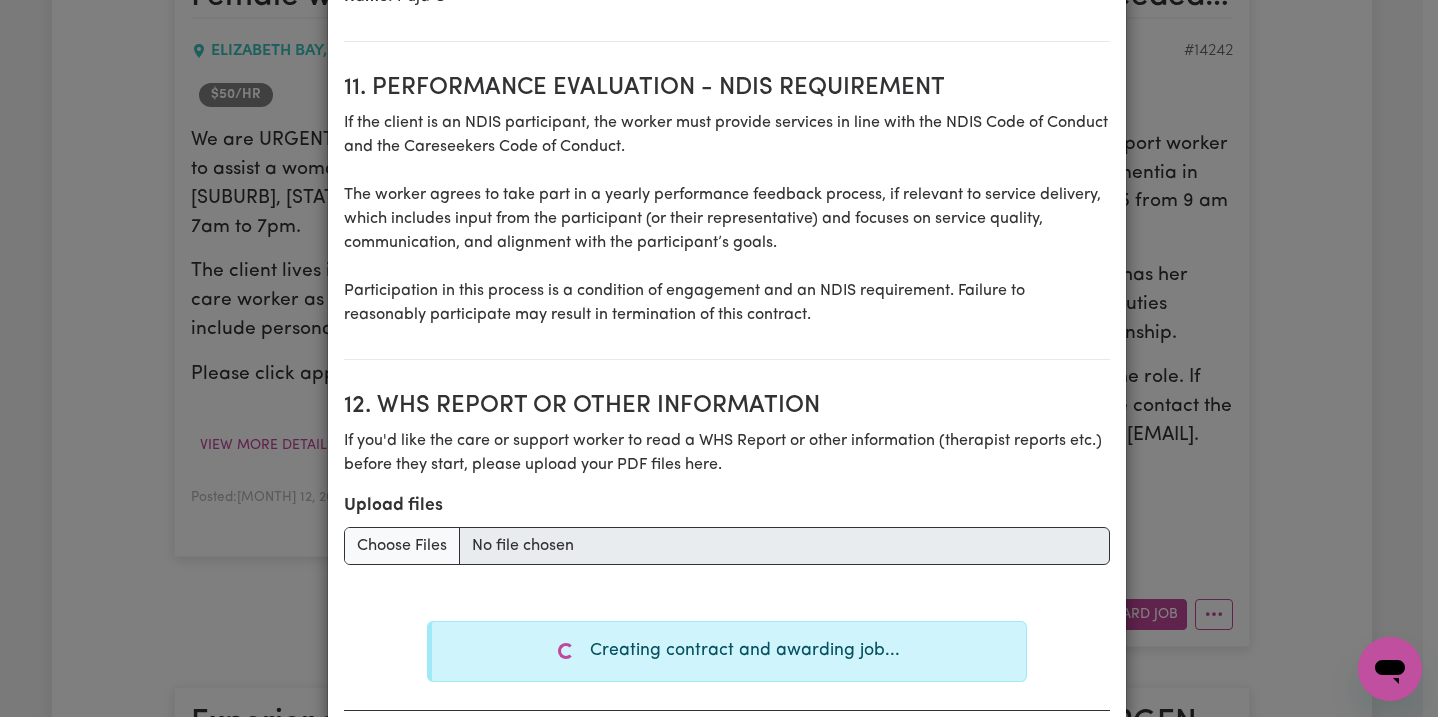 type on "Days required: monday
Approximately 12 hours to be delivered per day.
Start date is Monday 14 [MONTH] 2025" 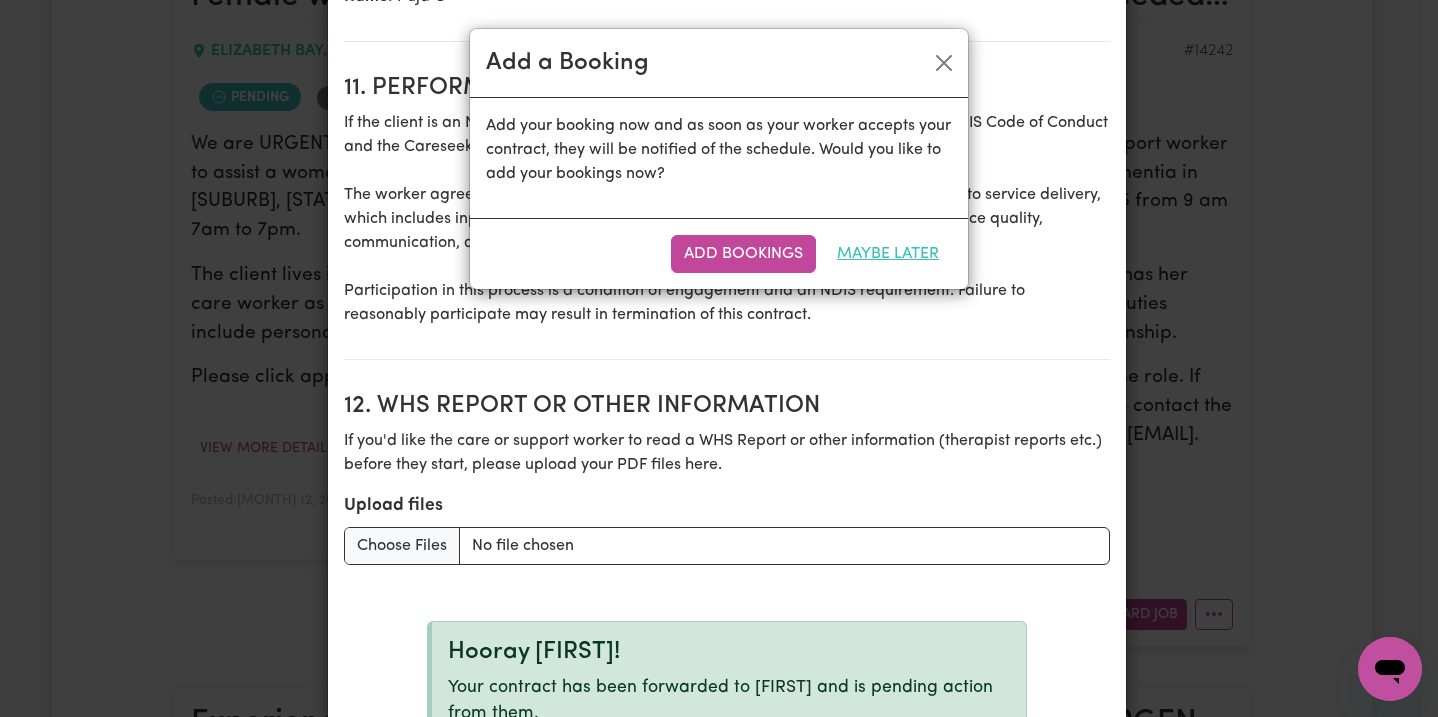 click on "Maybe Later" at bounding box center [888, 254] 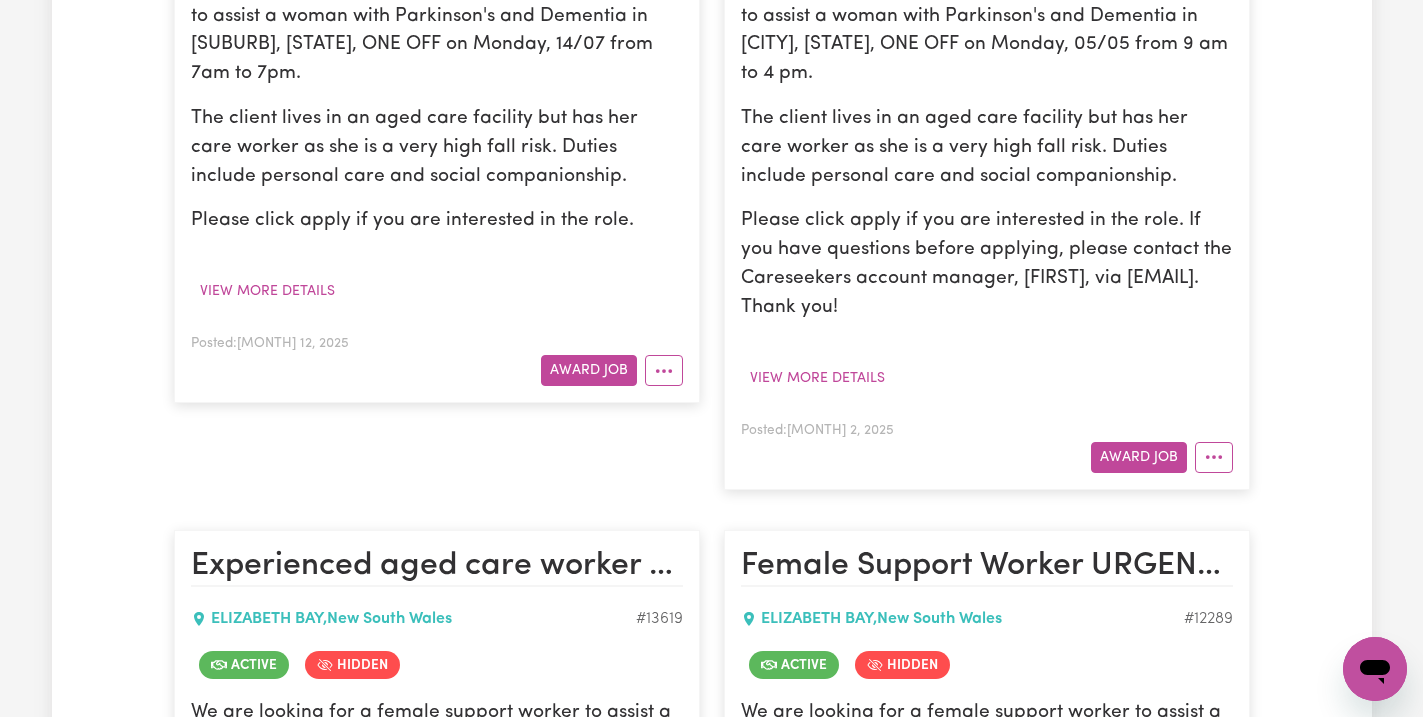scroll, scrollTop: 0, scrollLeft: 0, axis: both 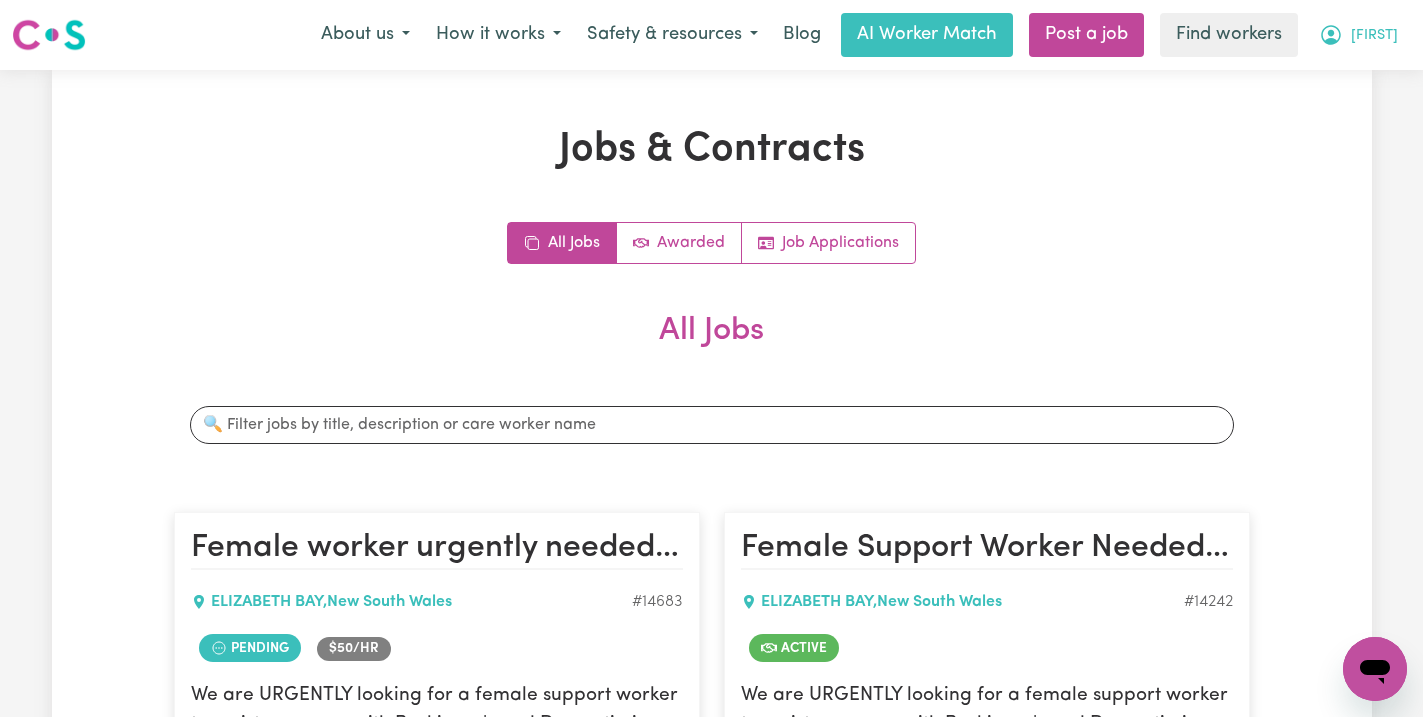 click on "[FIRST]" at bounding box center [1374, 36] 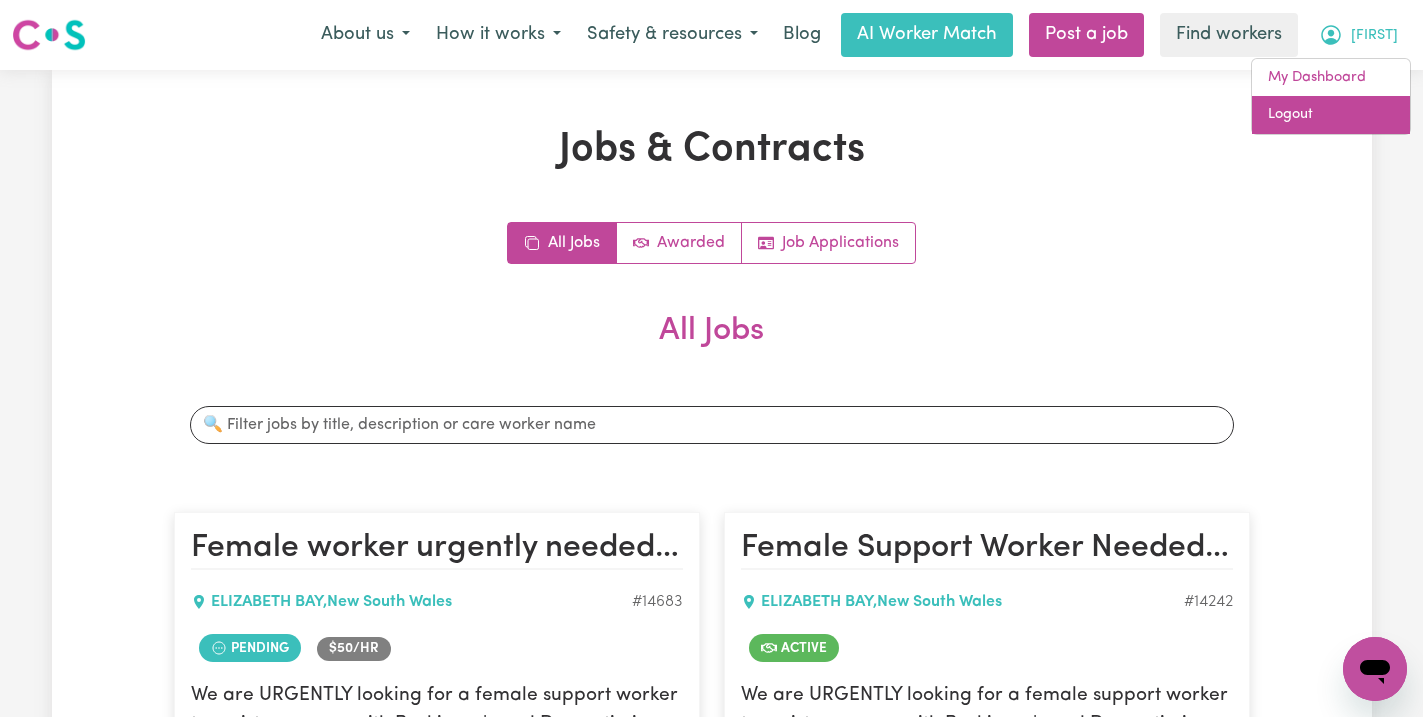 click on "Logout" at bounding box center [1331, 115] 